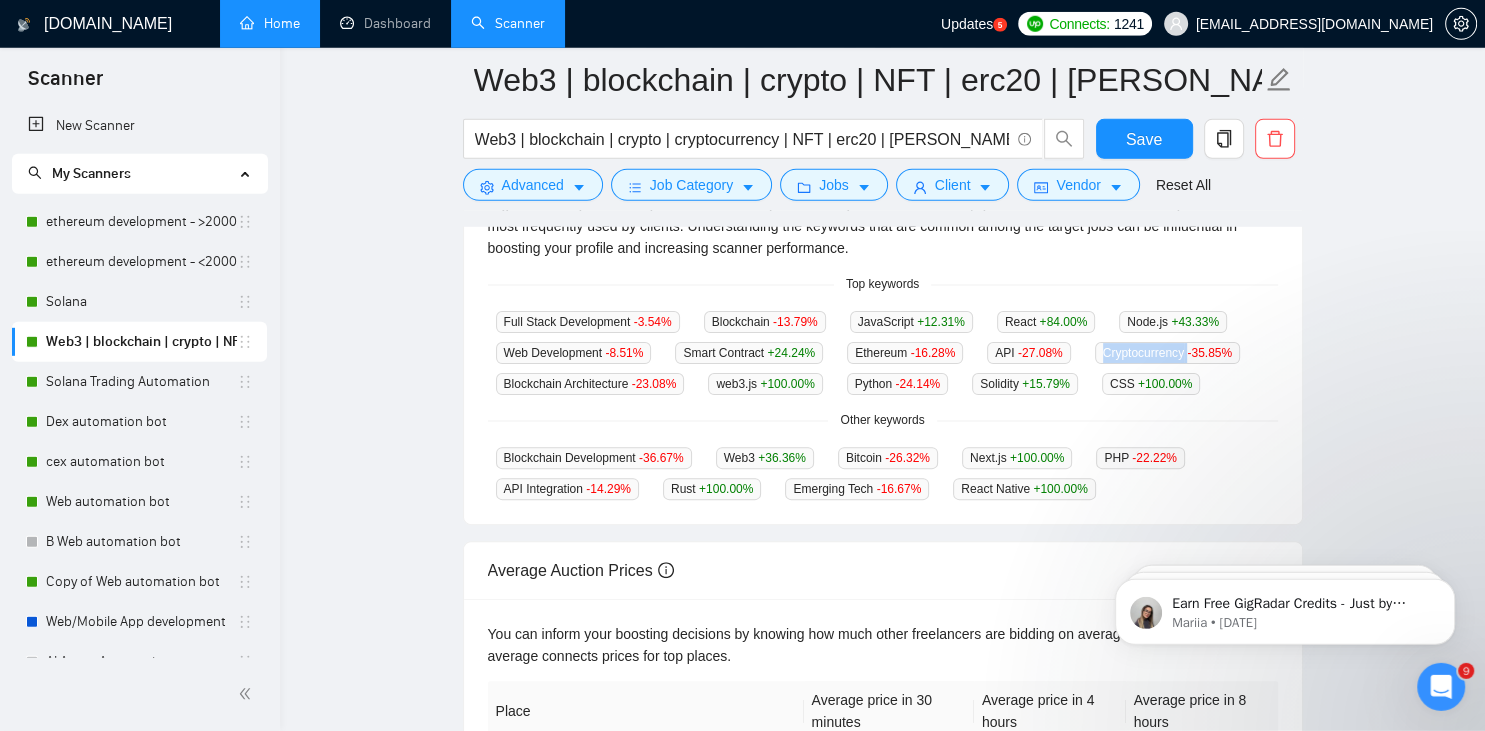 scroll, scrollTop: 0, scrollLeft: 0, axis: both 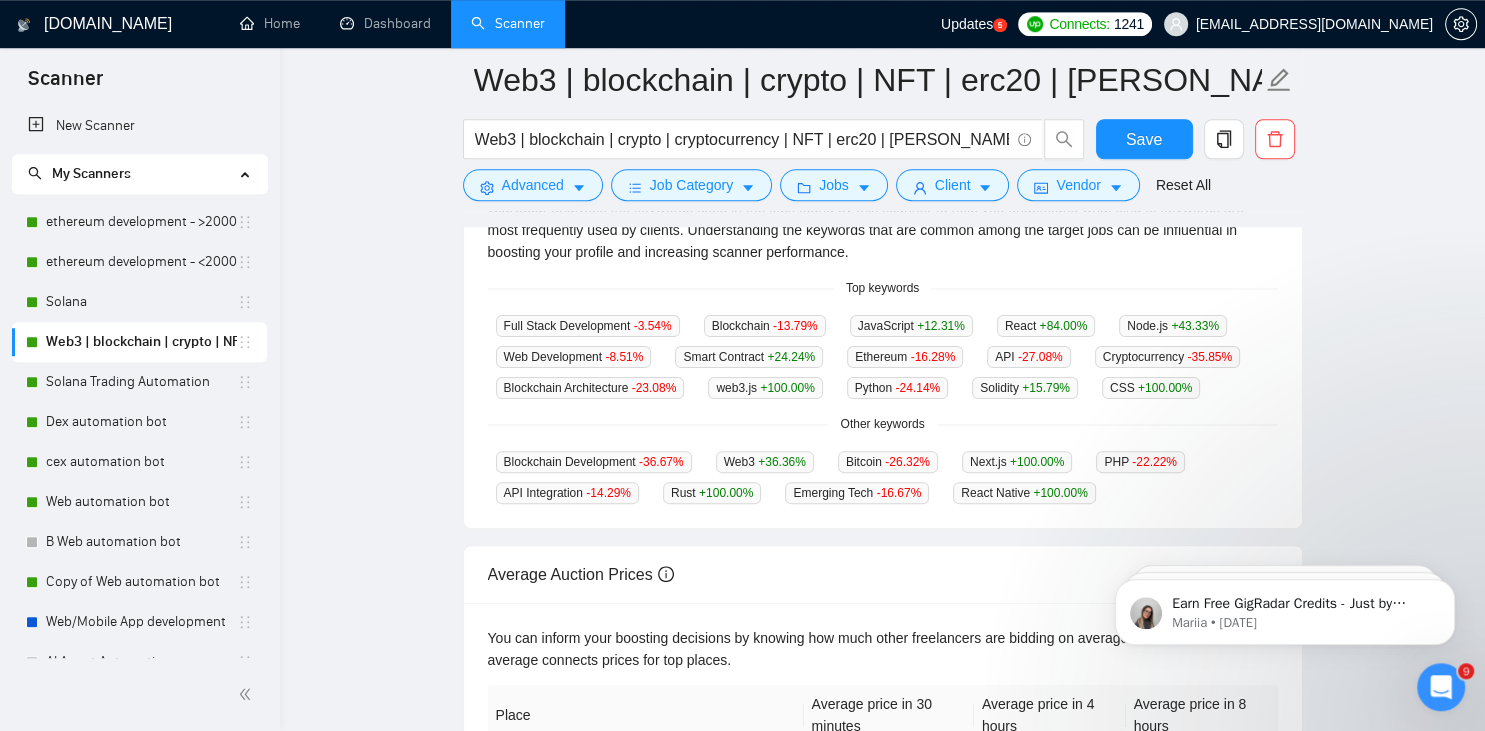 click on "GigRadar analyses the keywords used in the jobs found by this scanner to help you understand what kind of keywords are most frequently used by clients. Understanding the keywords that are common among the target jobs can be influential in boosting your profile and increasing scanner performance. Top keywords Full Stack Development   -3.54 % Blockchain   -13.79 % JavaScript   +12.31 % React   +84.00 % Node.js   +43.33 % Web Development   -8.51 % Smart Contract   +24.24 % Ethereum   -16.28 % API   -27.08 % Cryptocurrency   -35.85 % Blockchain Architecture   -23.08 % web3.js   +100.00 % Python   -24.14 % Solidity   +15.79 % CSS   +100.00 % Other keywords Blockchain Development   -36.67 % Web3   +36.36 % Bitcoin   -26.32 % Next.js   +100.00 % PHP   -22.22 % API Integration   -14.29 % [DEMOGRAPHIC_DATA]   +100.00 % Emerging Tech   -16.67 % React Native   +100.00 %" at bounding box center [883, 350] 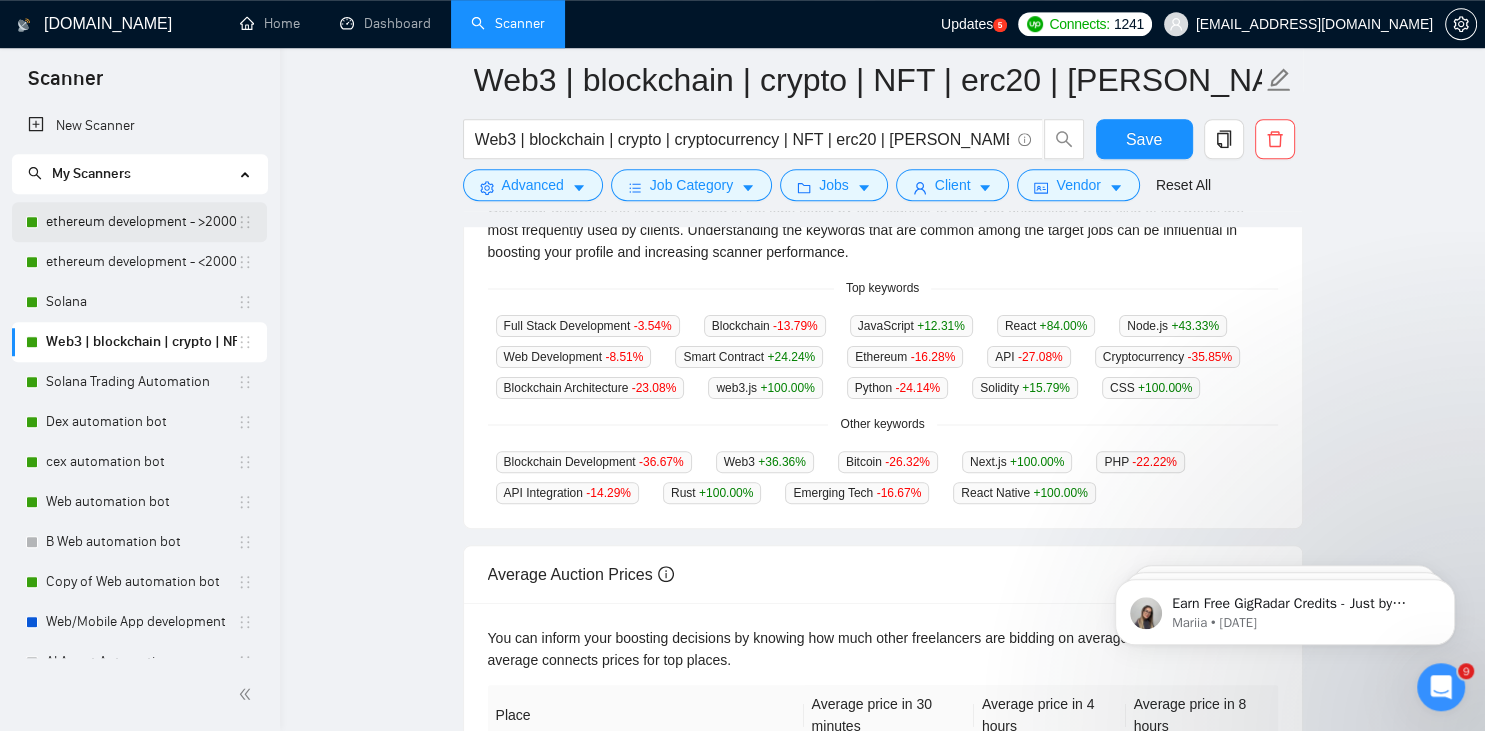click on "ethereum development - >2000/30" at bounding box center (141, 222) 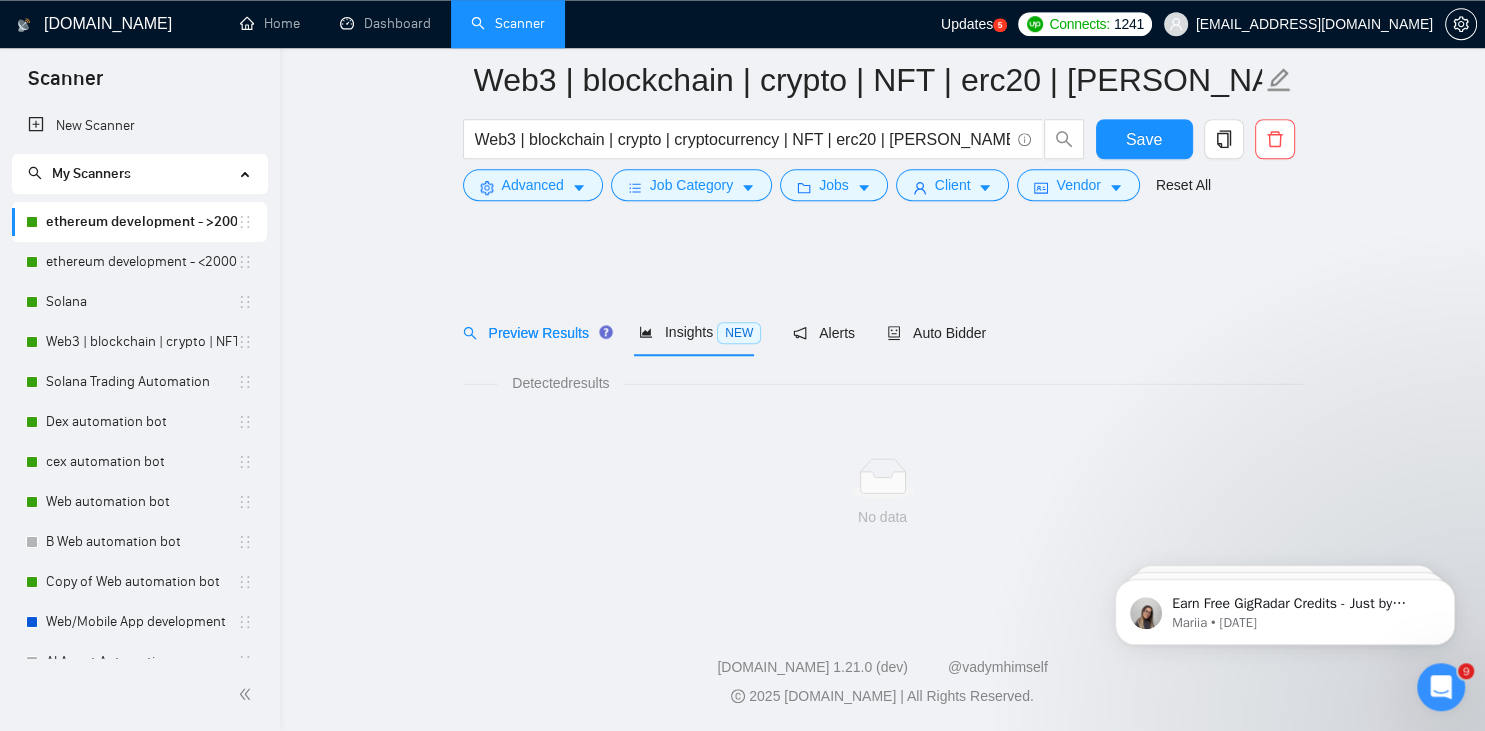 scroll, scrollTop: 0, scrollLeft: 0, axis: both 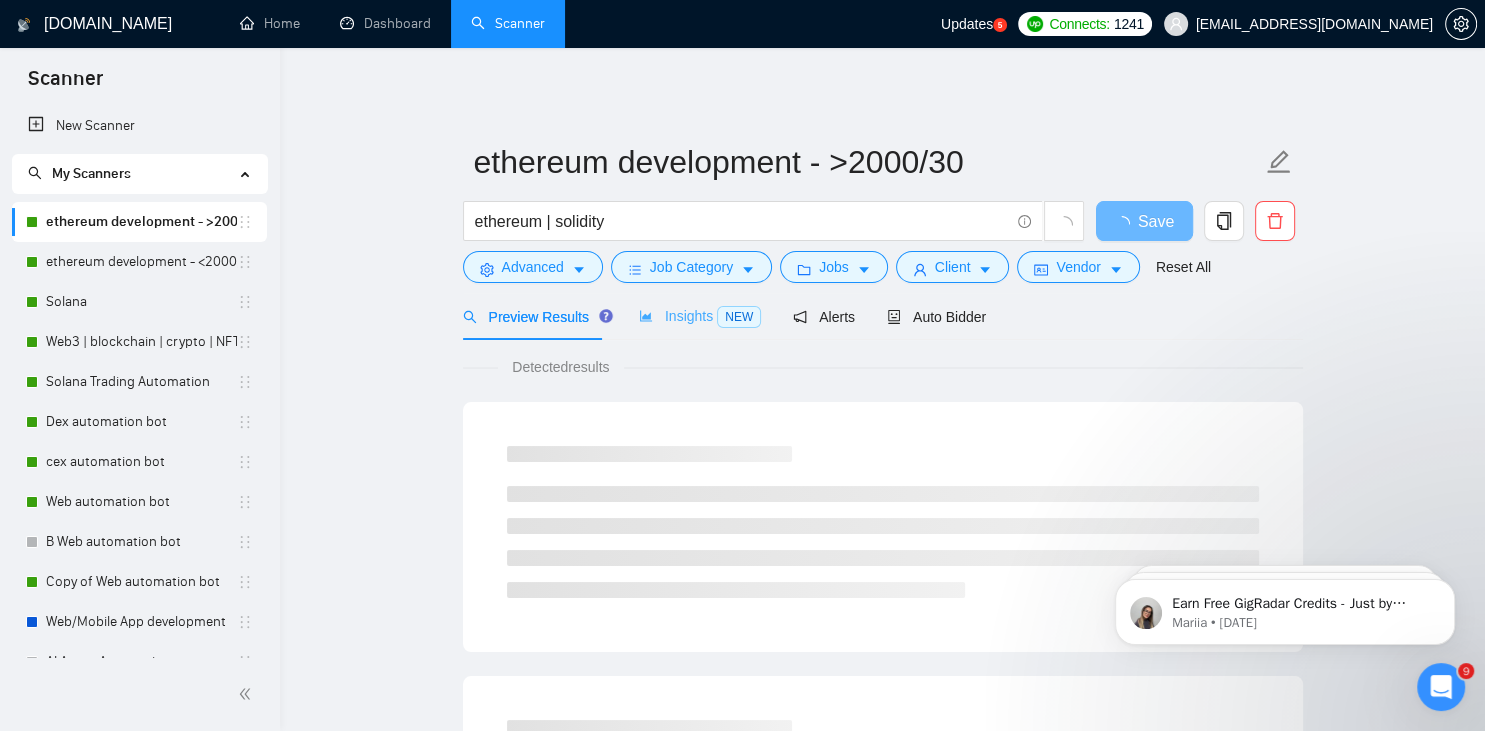 click on "Insights NEW" at bounding box center (700, 316) 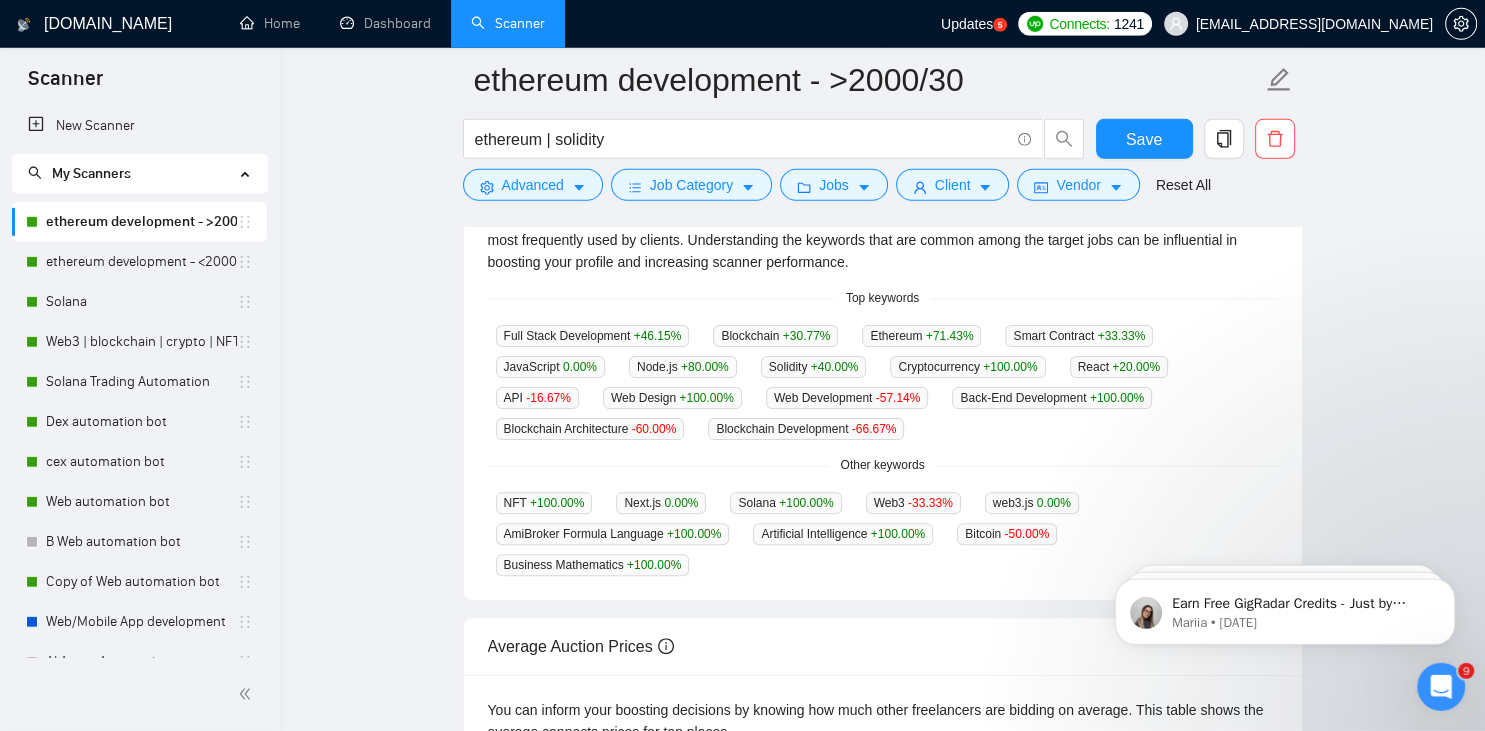 scroll, scrollTop: 409, scrollLeft: 0, axis: vertical 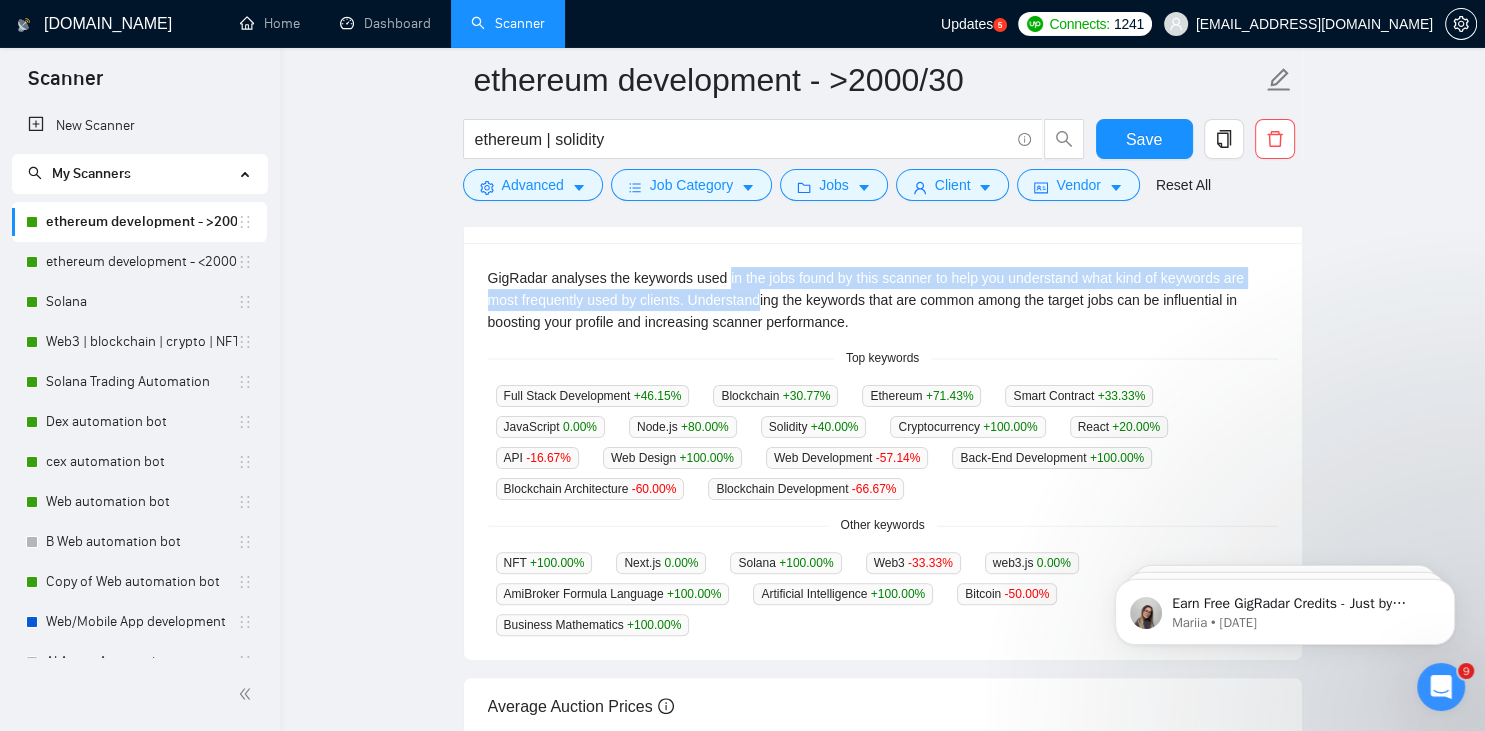 drag, startPoint x: 722, startPoint y: 297, endPoint x: 722, endPoint y: 275, distance: 22 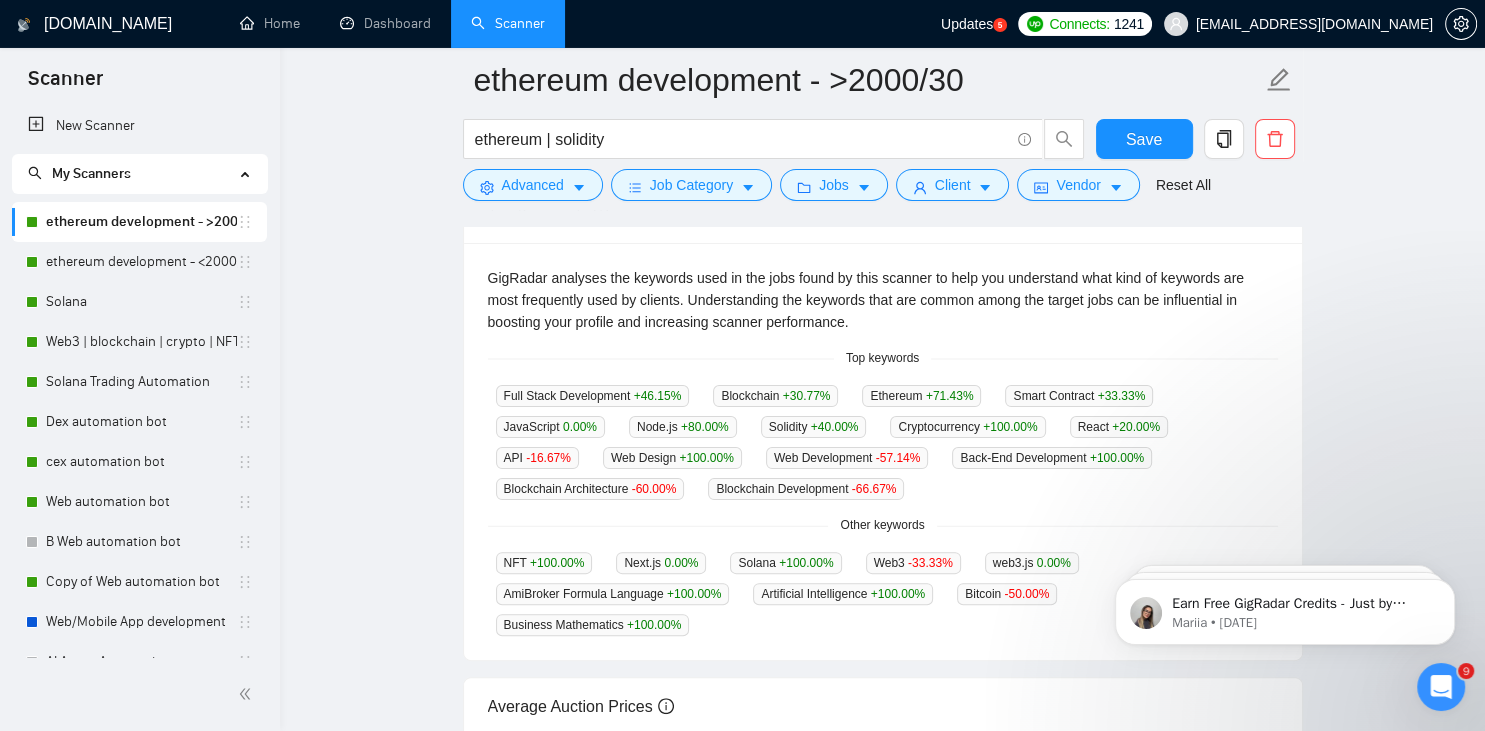 click on "GigRadar analyses the keywords used in the jobs found by this scanner to help you understand what kind of keywords are most frequently used by clients. Understanding the keywords that are common among the target jobs can be influential in boosting your profile and increasing scanner performance." at bounding box center (883, 300) 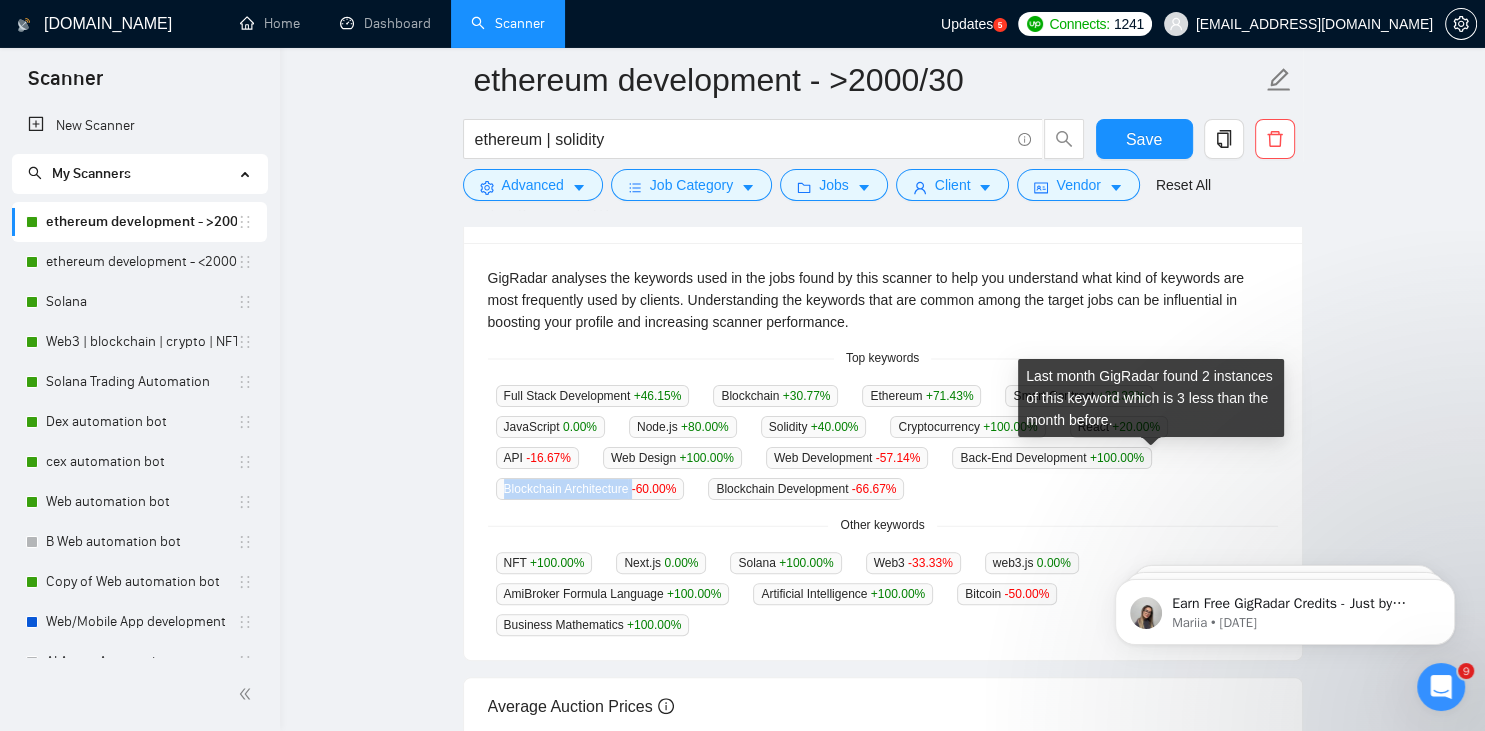 drag, startPoint x: 1069, startPoint y: 455, endPoint x: 1195, endPoint y: 460, distance: 126.09917 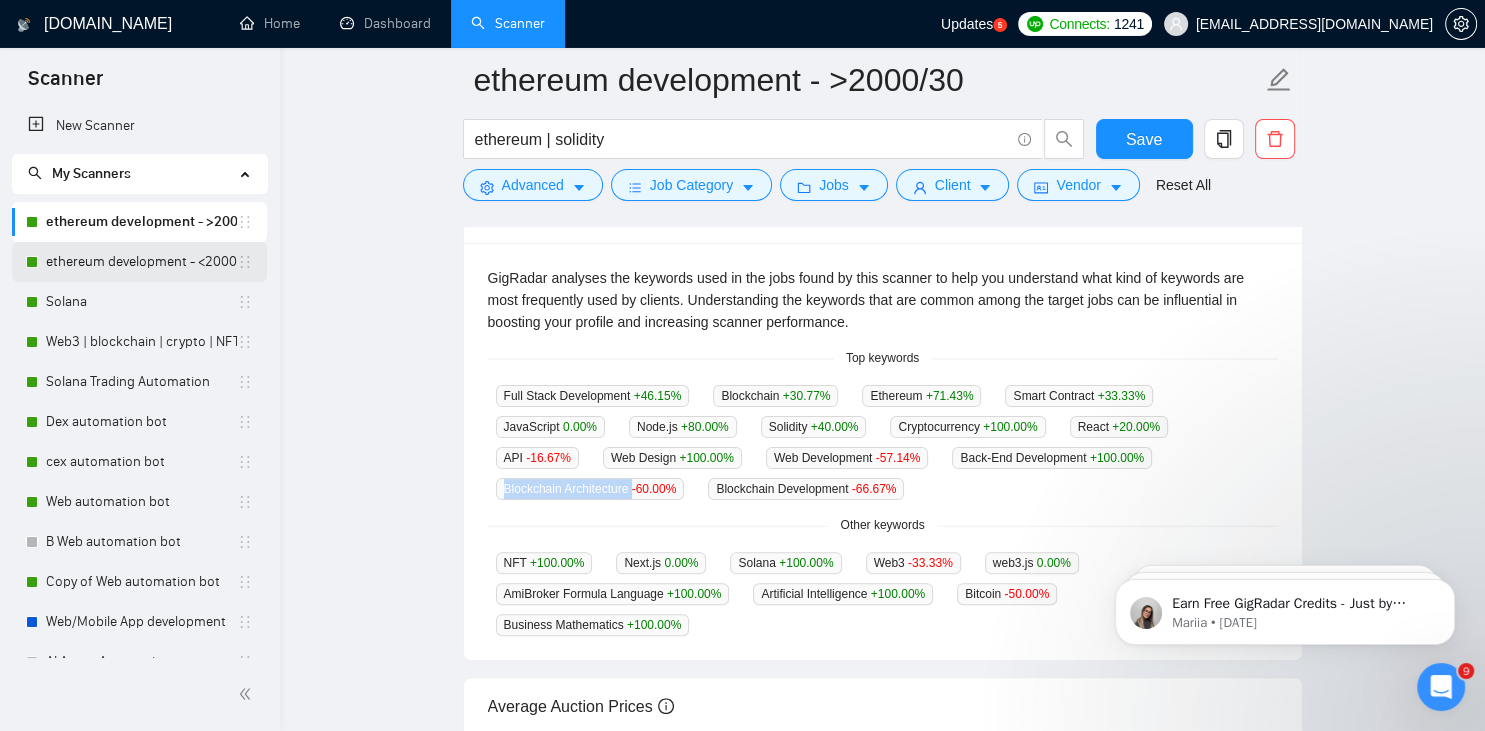 click on "ethereum development - <2000/30" at bounding box center [141, 262] 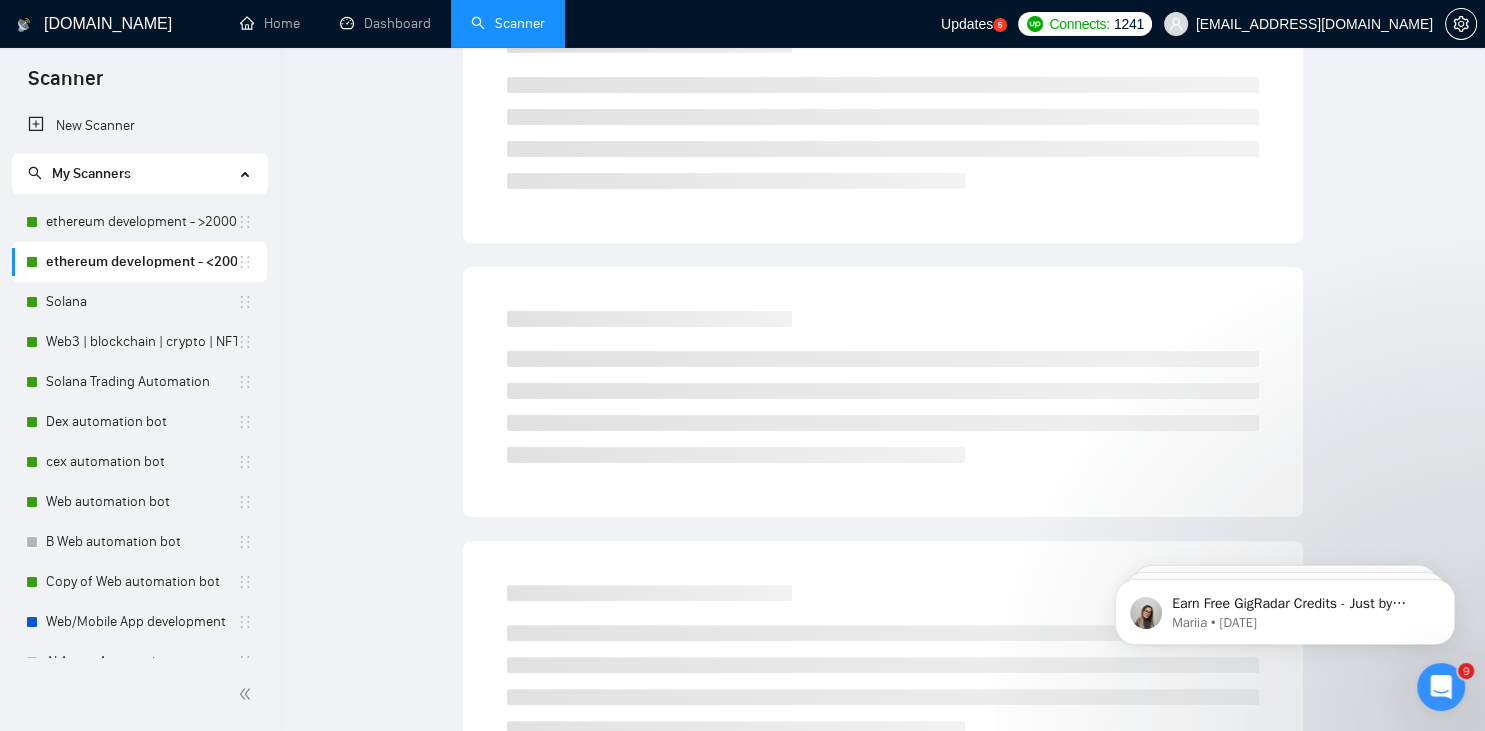scroll, scrollTop: 0, scrollLeft: 0, axis: both 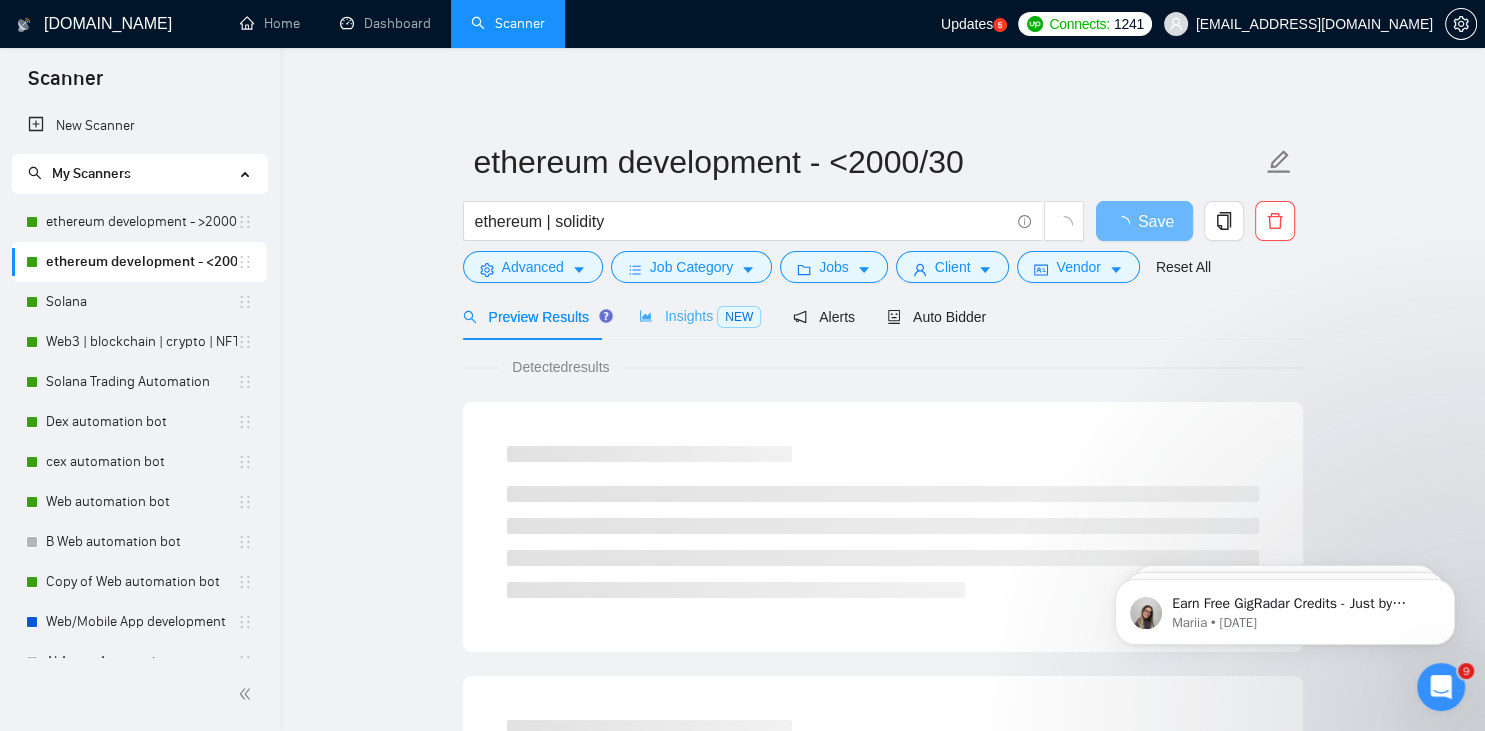 click on "Insights NEW" at bounding box center (700, 316) 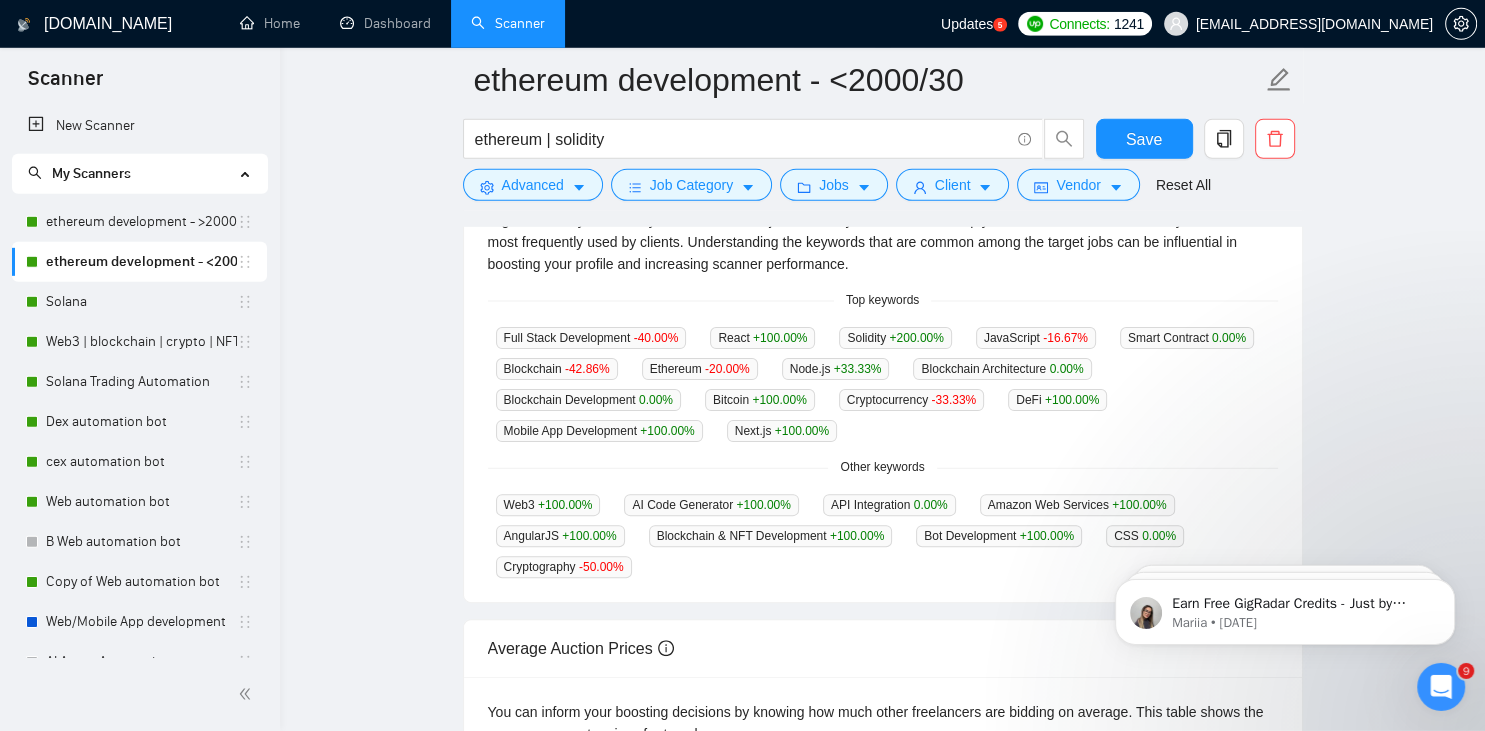 scroll, scrollTop: 458, scrollLeft: 0, axis: vertical 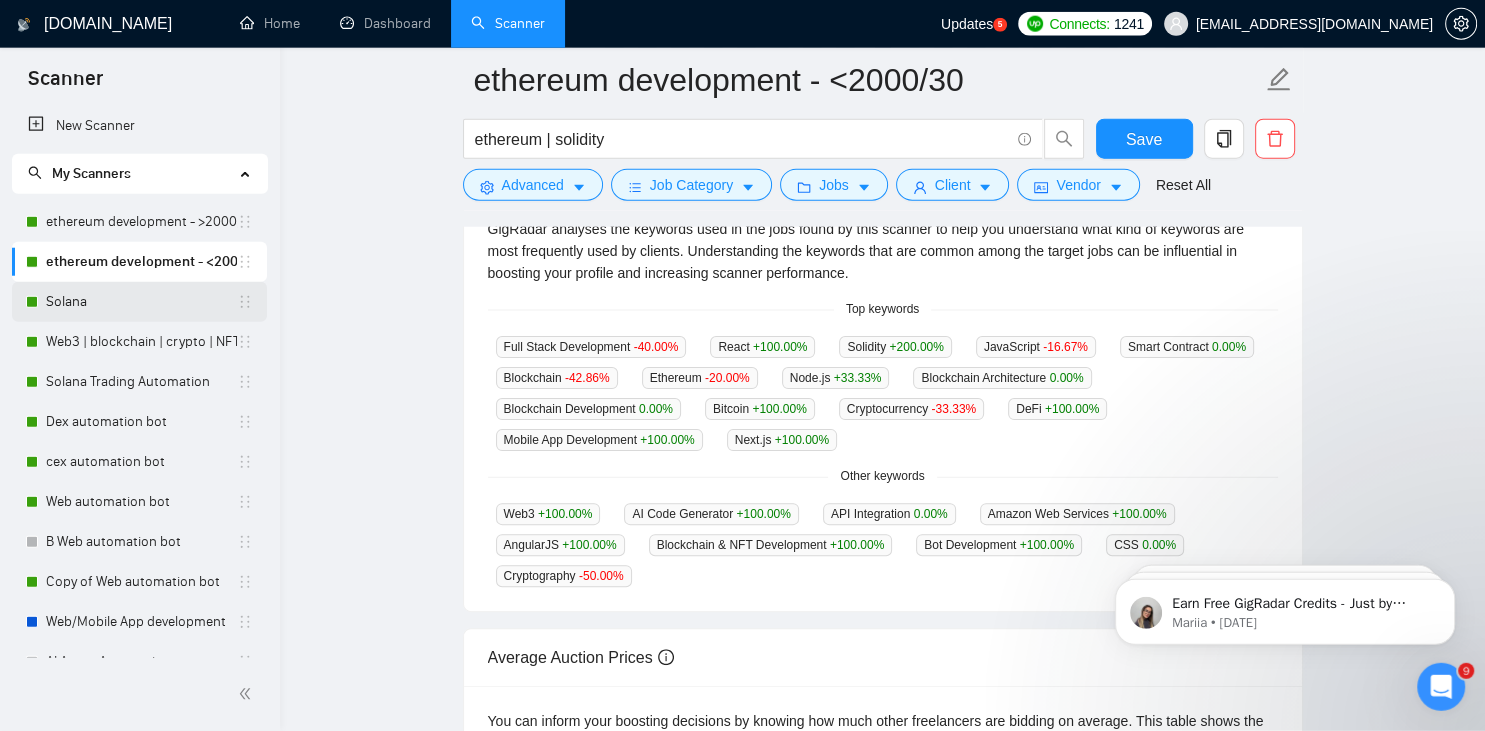 click on "Solana" at bounding box center [141, 302] 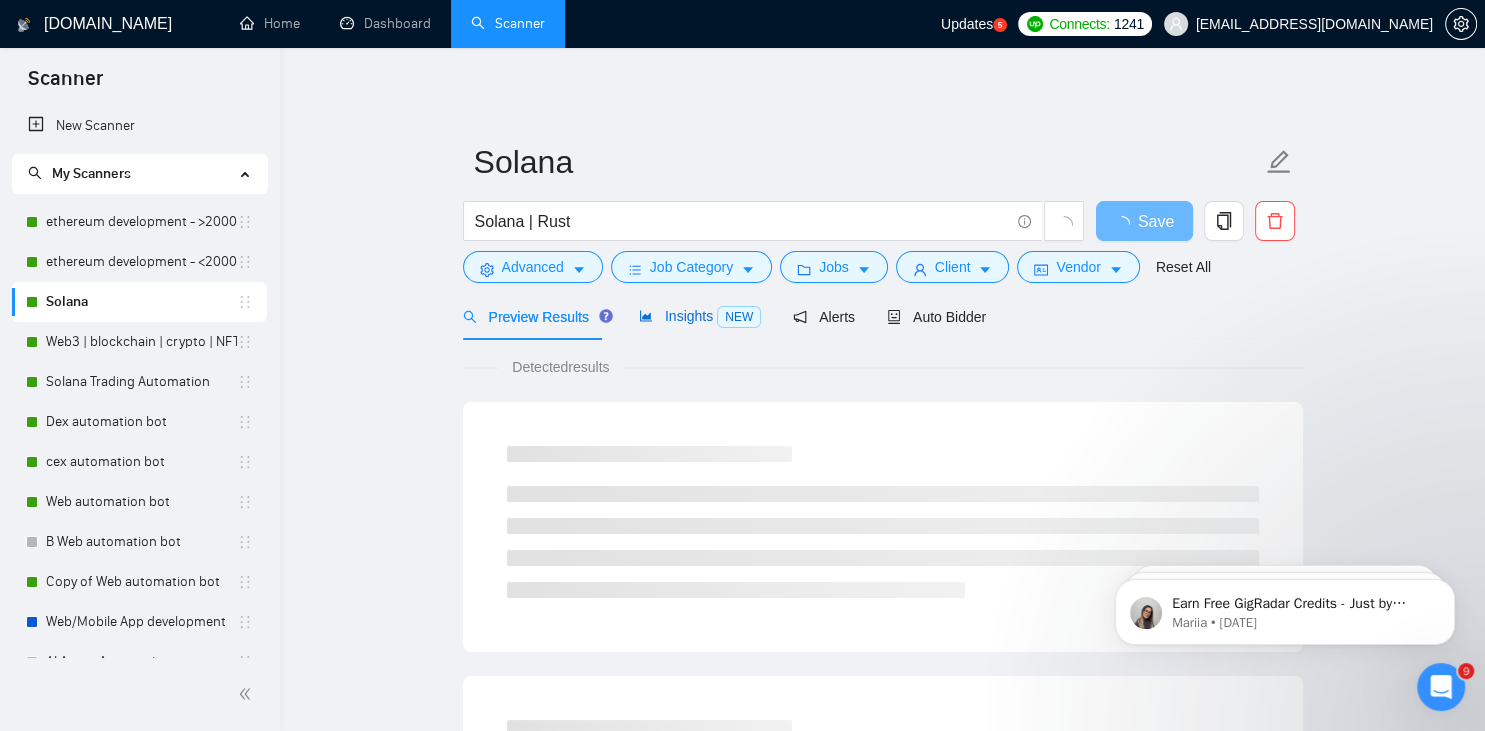 click on "Insights NEW" at bounding box center [700, 316] 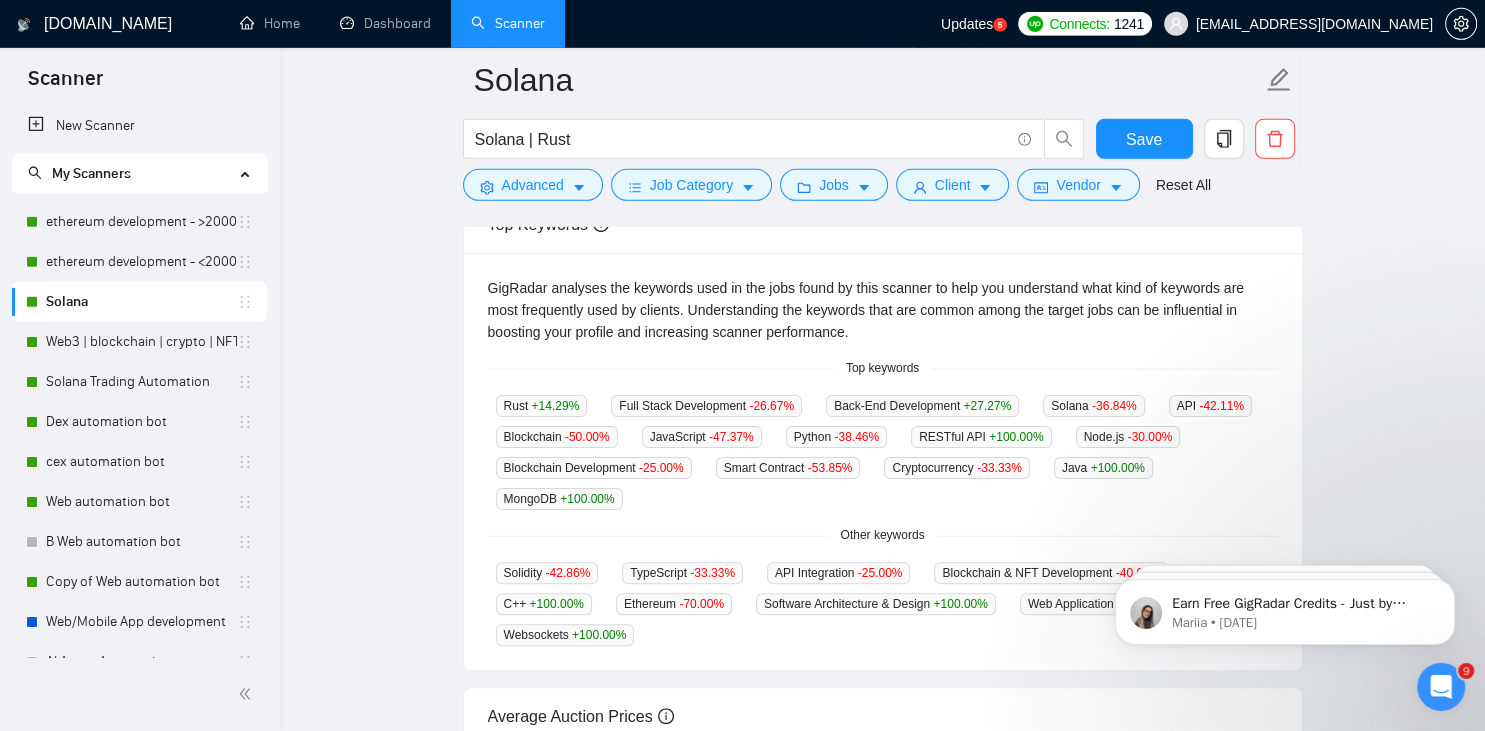 scroll, scrollTop: 456, scrollLeft: 0, axis: vertical 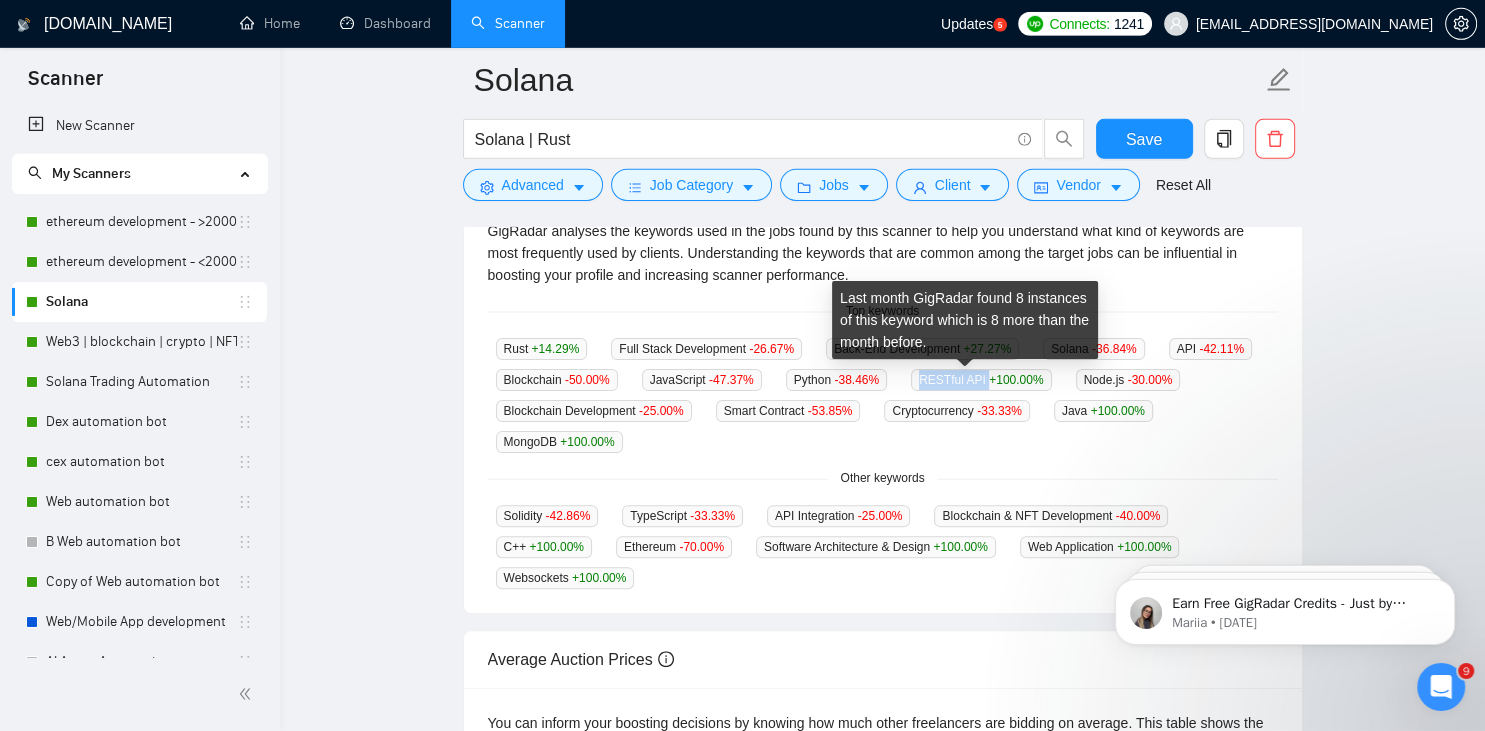 drag, startPoint x: 908, startPoint y: 379, endPoint x: 972, endPoint y: 378, distance: 64.00781 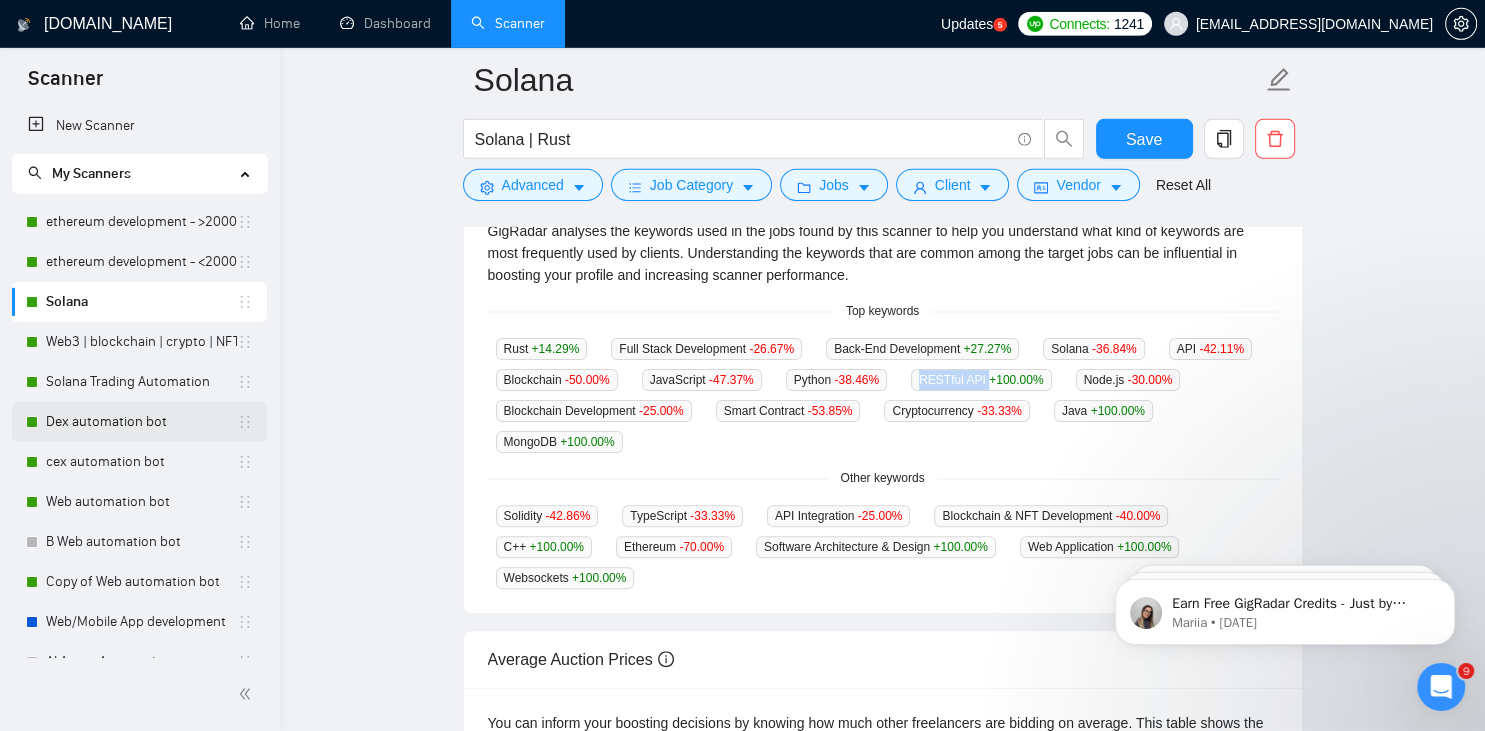 click on "Dex automation bot" at bounding box center [141, 422] 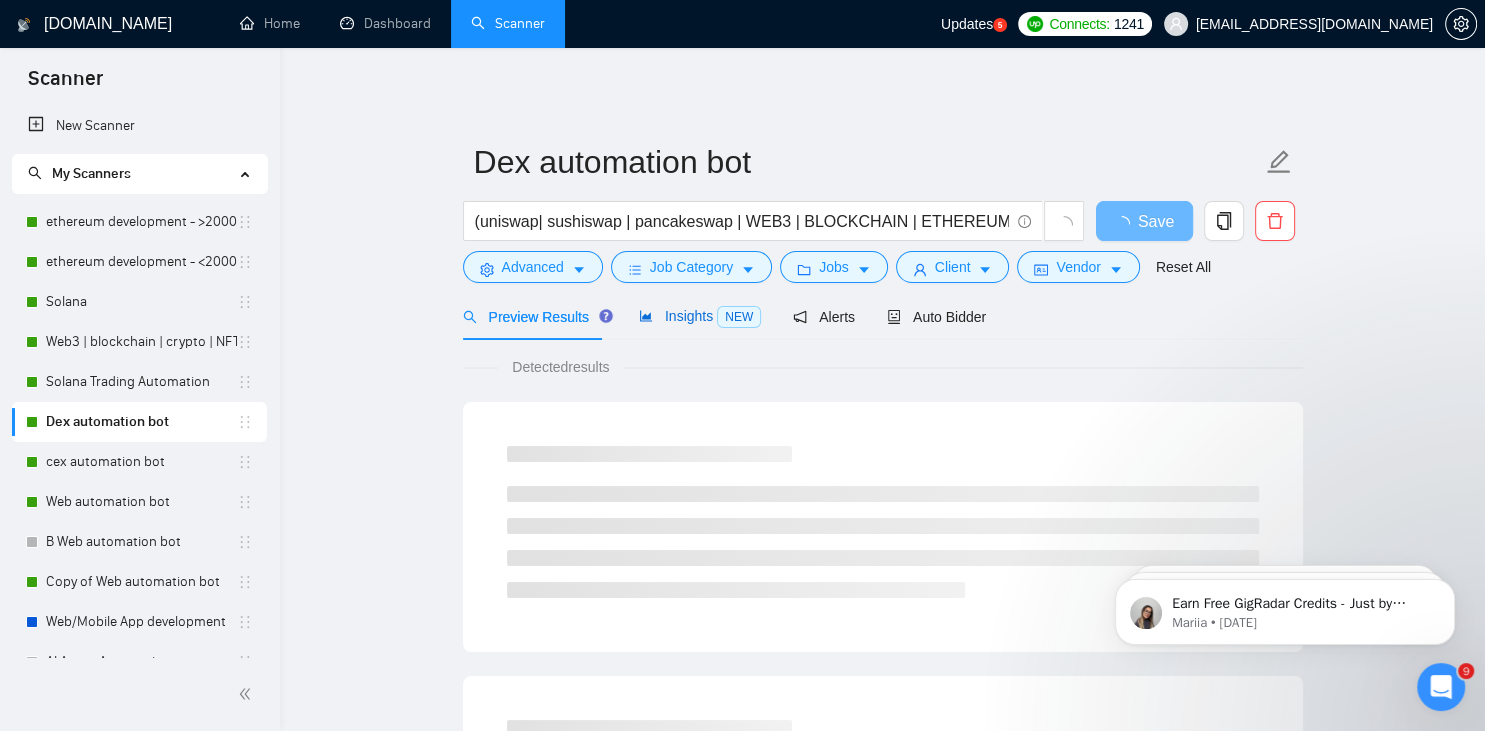 click on "Insights NEW" at bounding box center (700, 316) 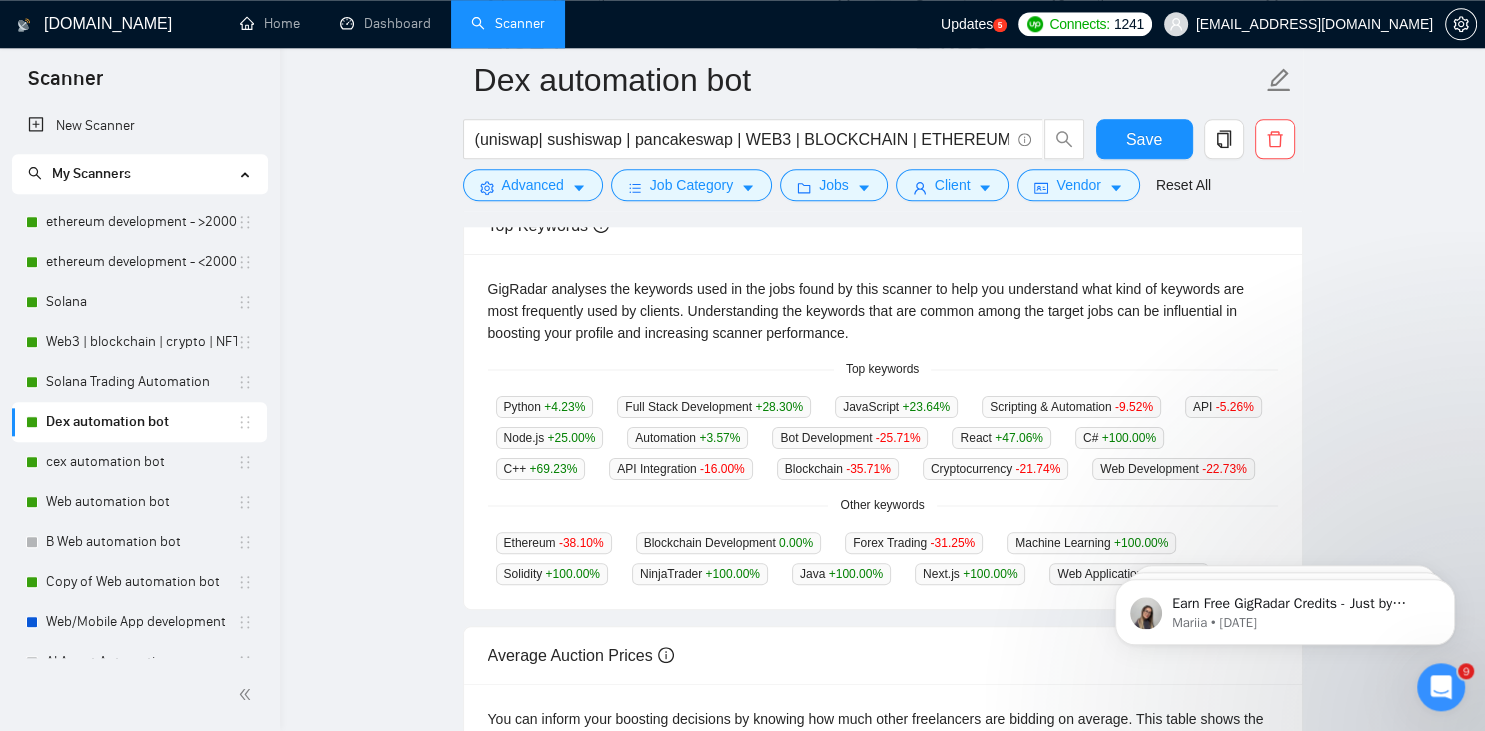 scroll, scrollTop: 444, scrollLeft: 0, axis: vertical 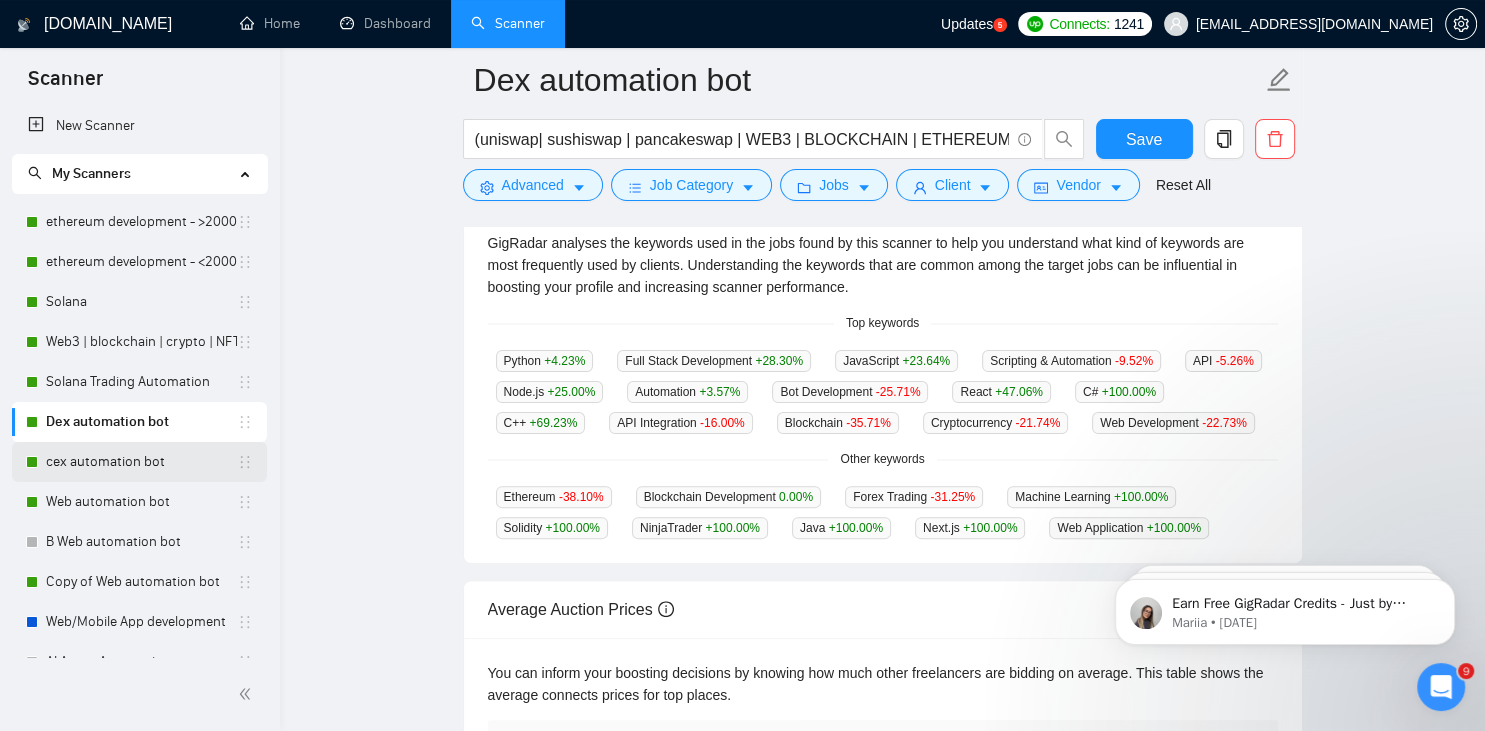 click on "cex automation bot" at bounding box center (141, 462) 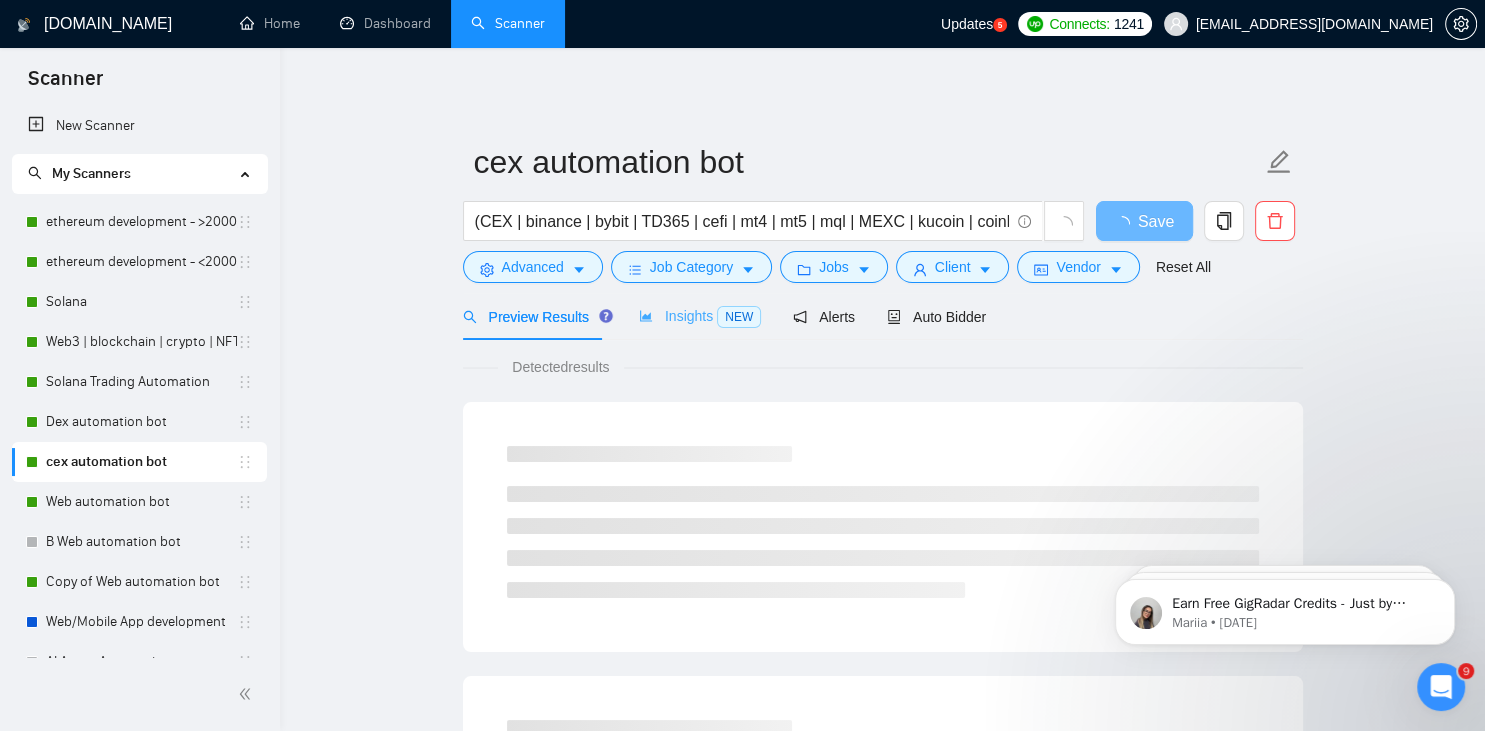 click on "Insights NEW" at bounding box center (700, 316) 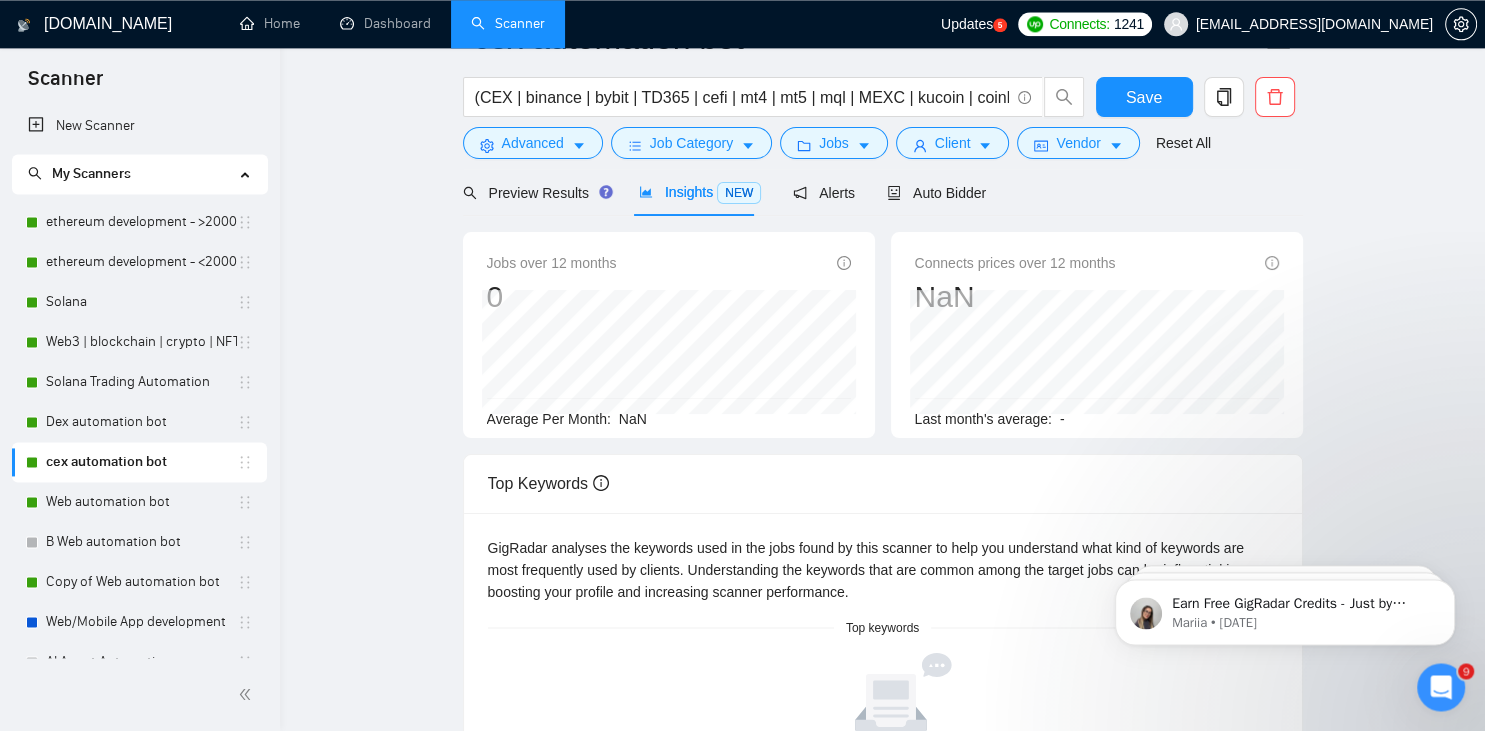 scroll, scrollTop: 0, scrollLeft: 0, axis: both 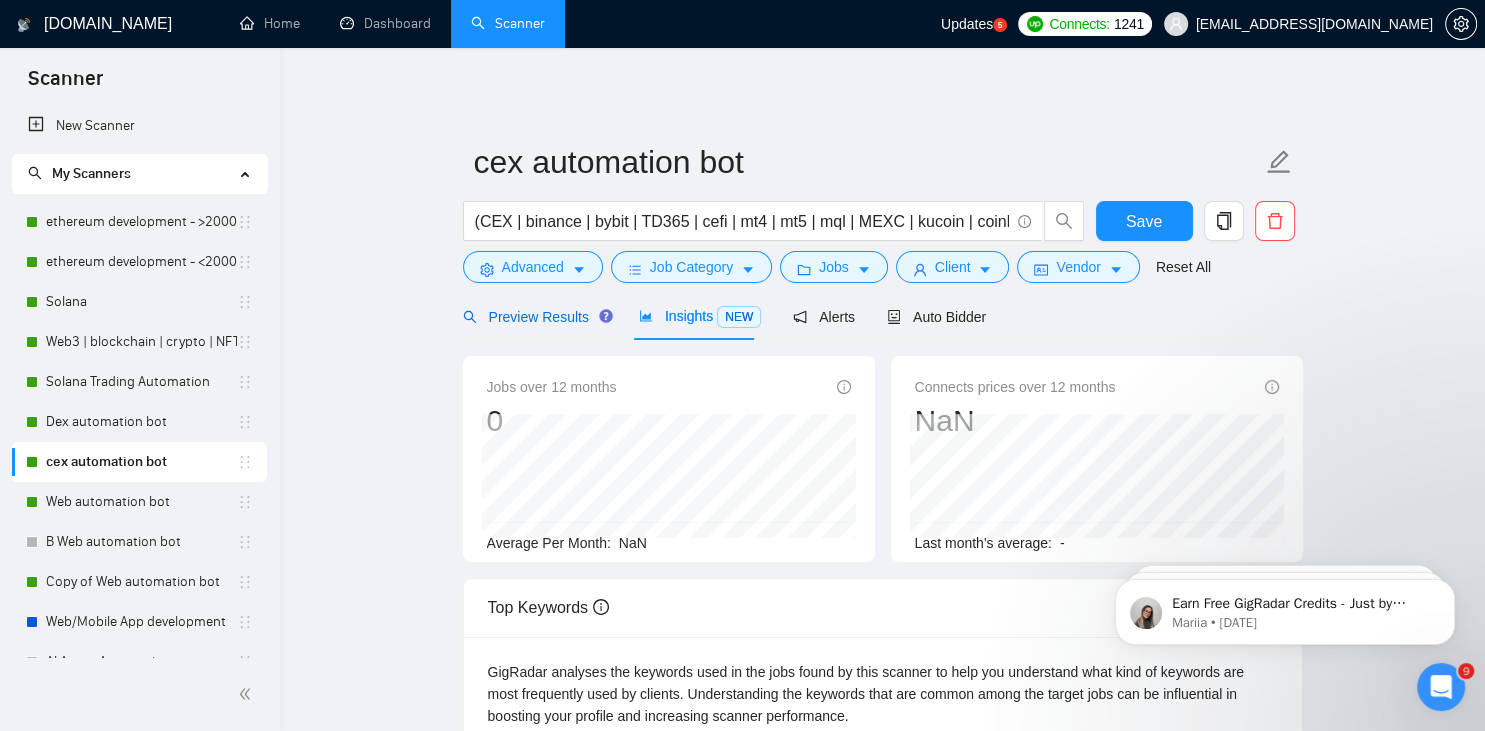 click on "Preview Results" at bounding box center [535, 317] 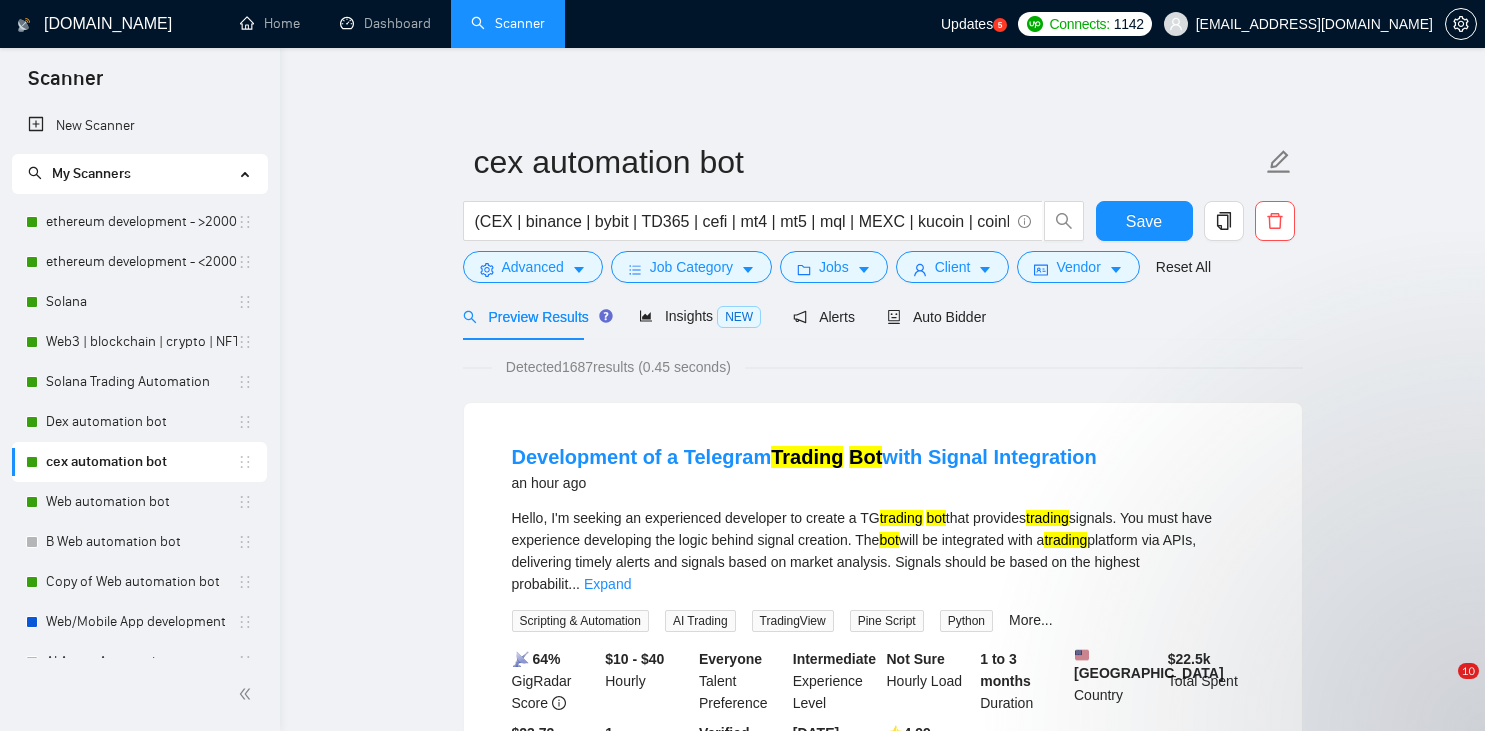 scroll, scrollTop: 0, scrollLeft: 0, axis: both 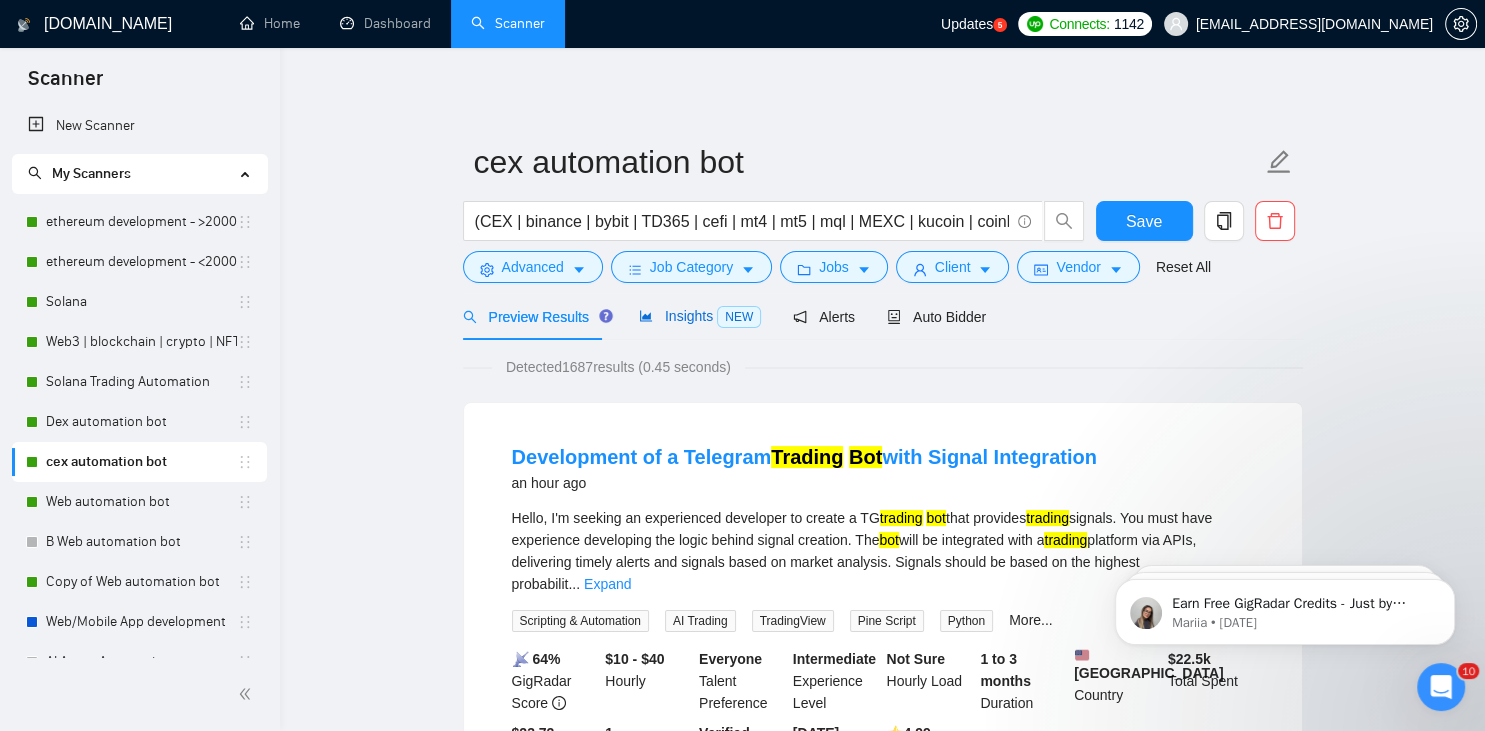 click on "Insights NEW" at bounding box center [700, 316] 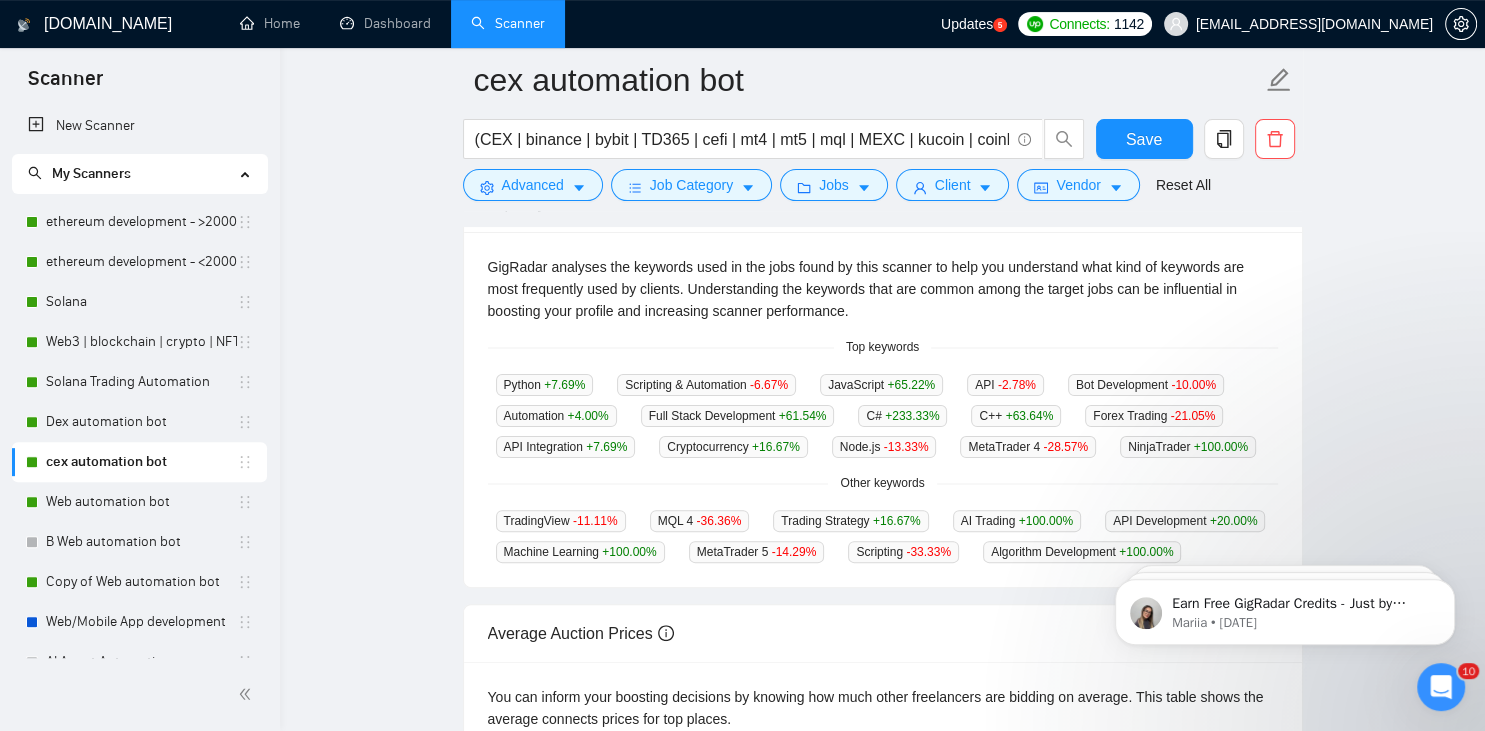 scroll, scrollTop: 412, scrollLeft: 0, axis: vertical 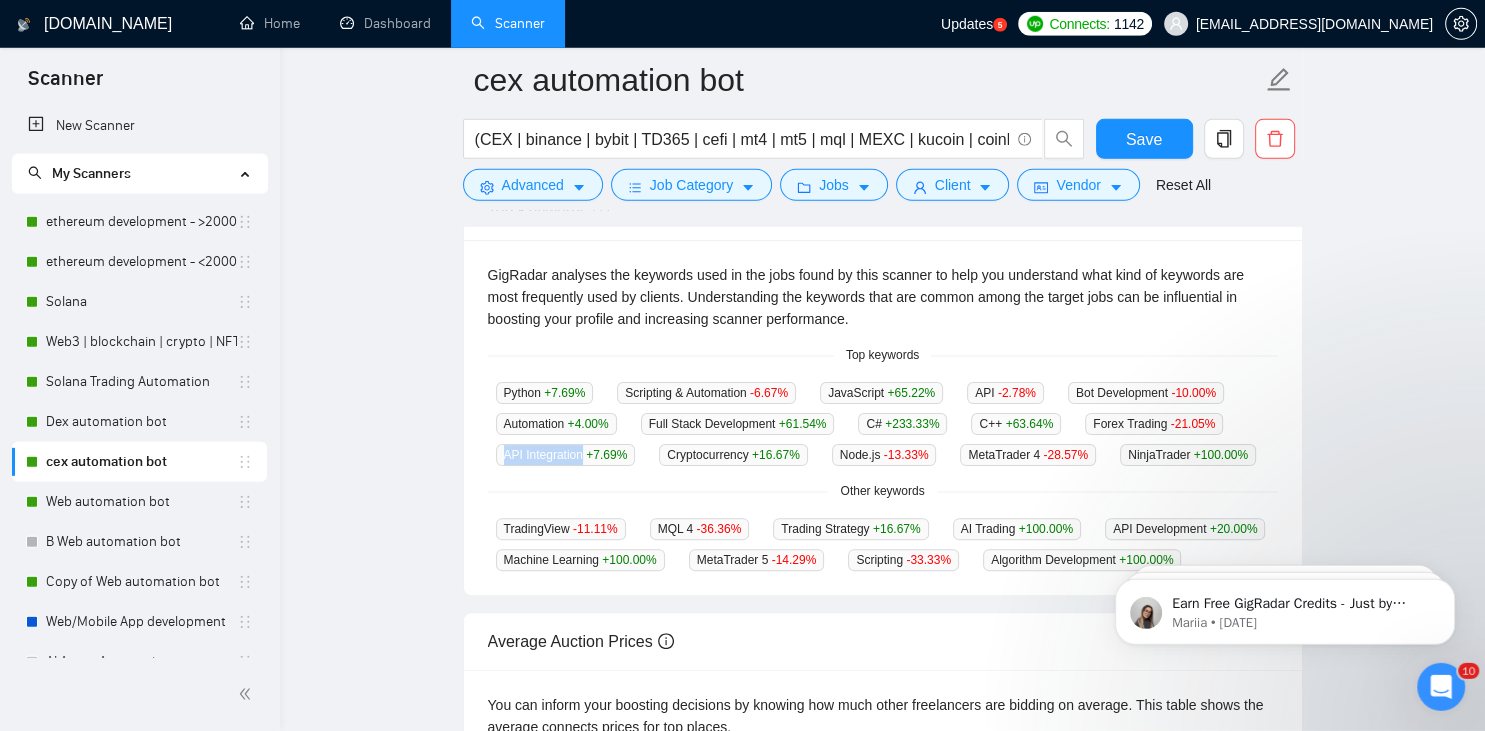 drag, startPoint x: 583, startPoint y: 455, endPoint x: 491, endPoint y: 454, distance: 92.00543 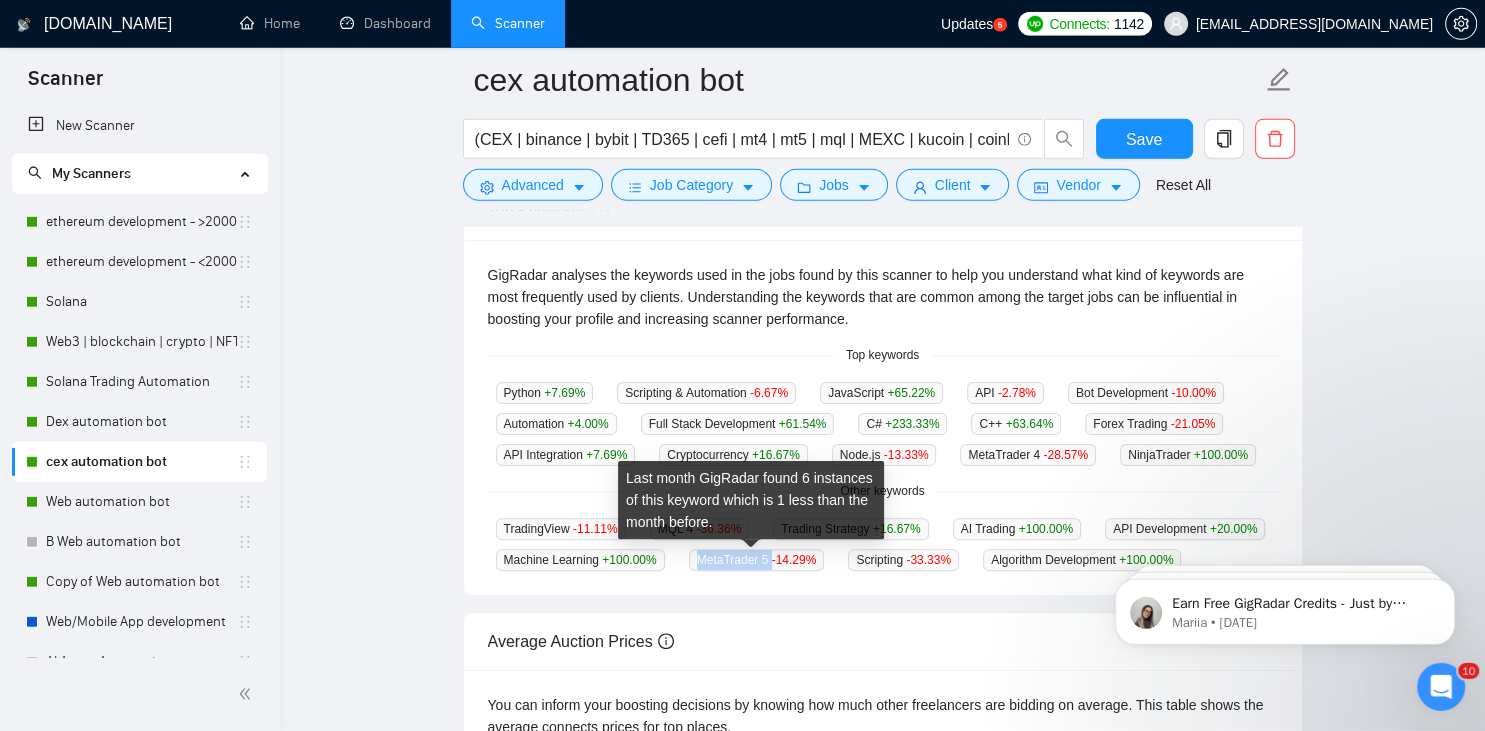 drag, startPoint x: 765, startPoint y: 559, endPoint x: 697, endPoint y: 560, distance: 68.007355 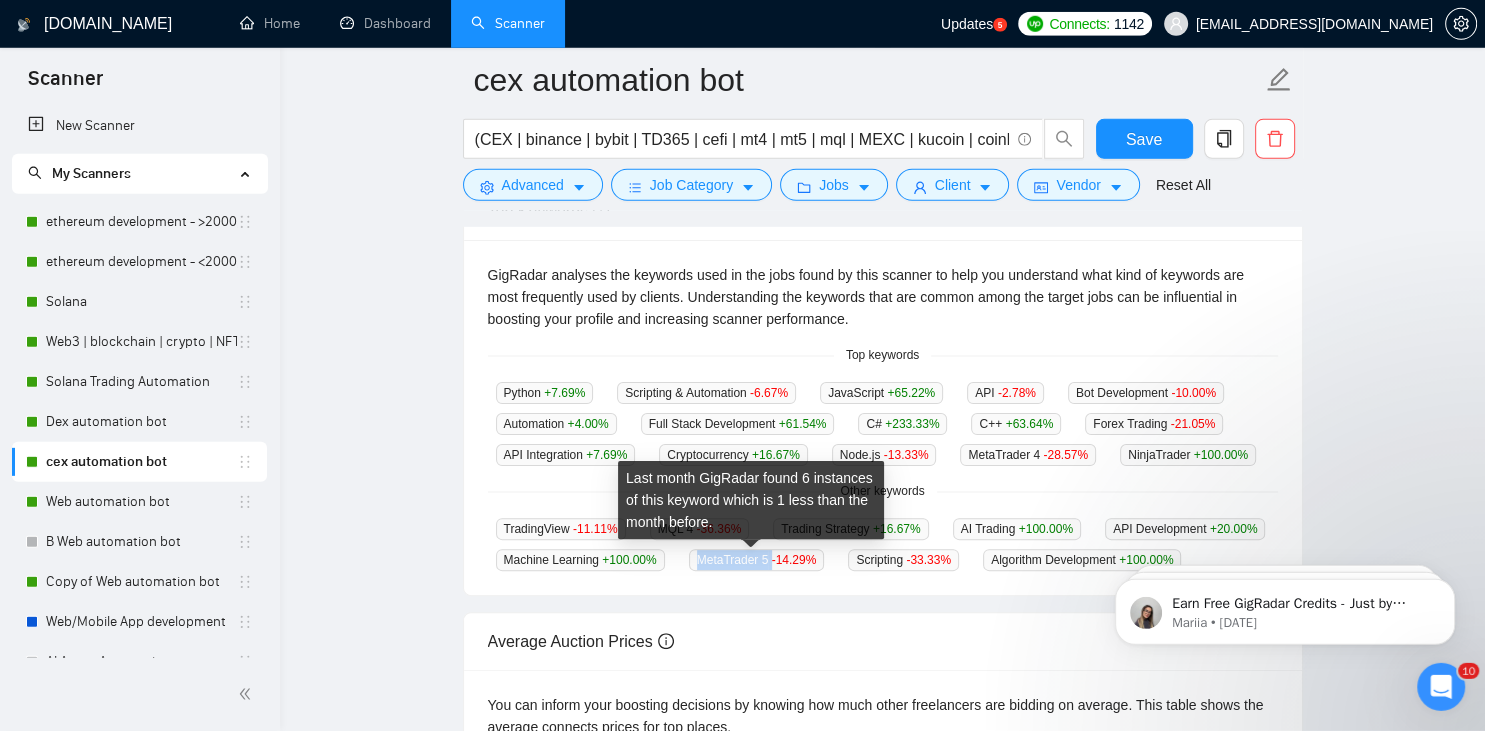 copy on "MetaTrader 5" 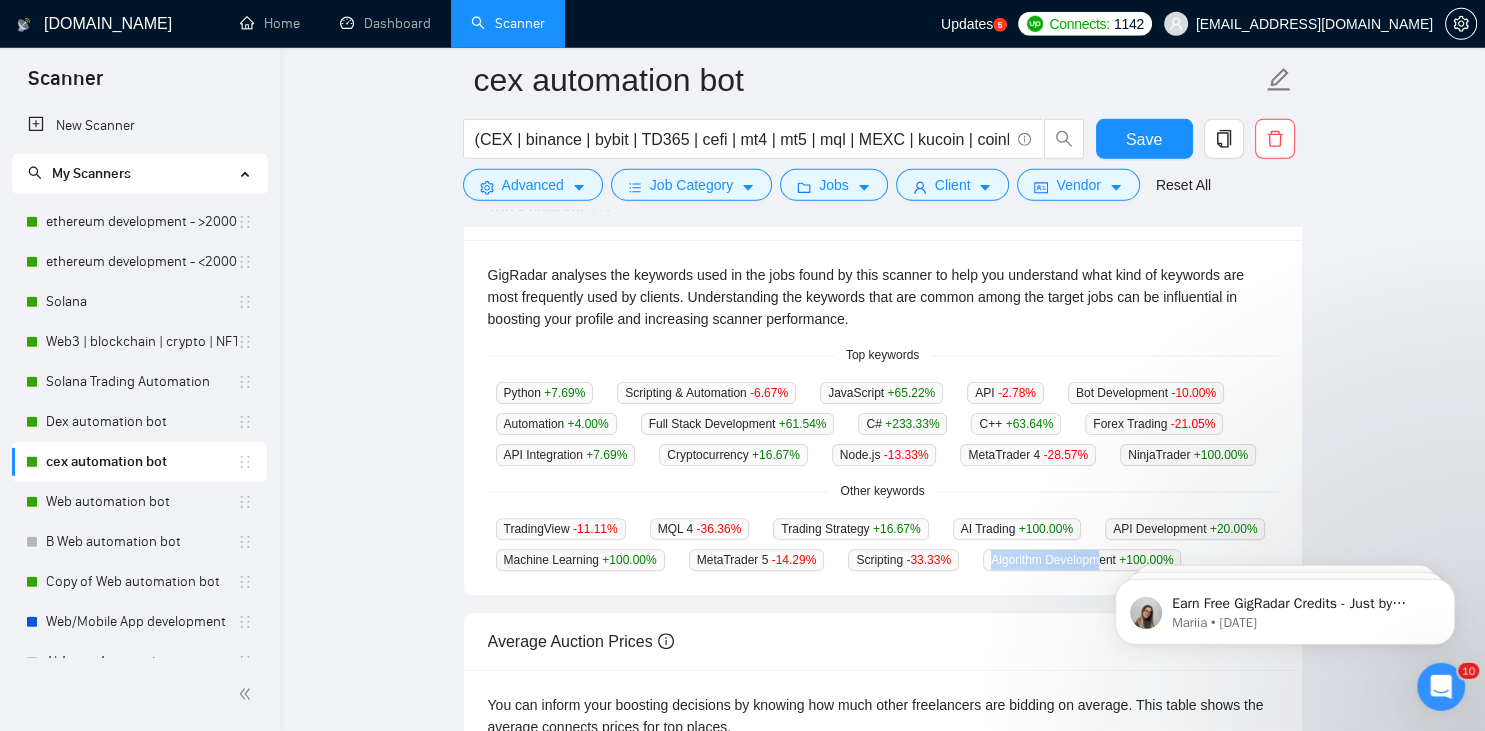 drag, startPoint x: 2067, startPoint y: 1095, endPoint x: 1105, endPoint y: 557, distance: 1102.2196 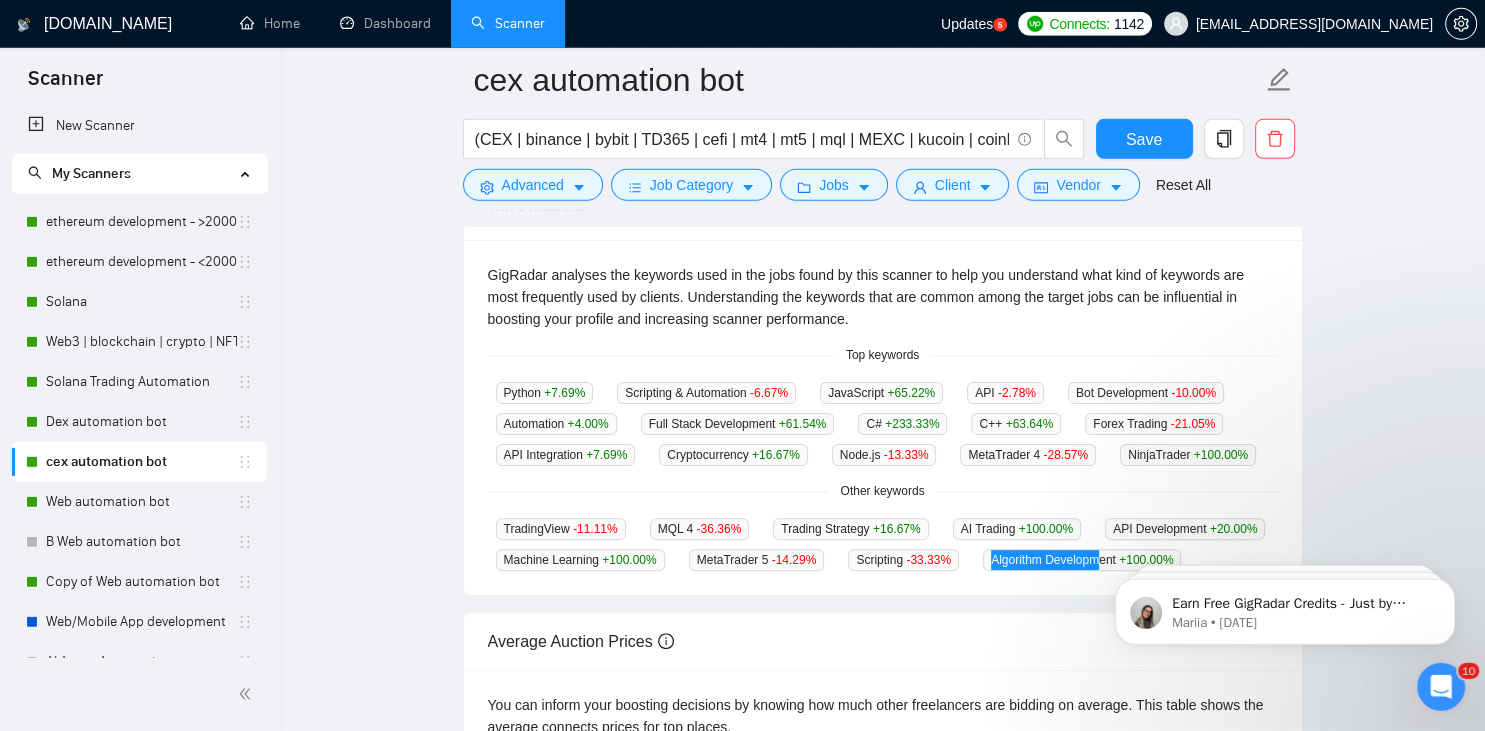 click on "Earn Free GigRadar Credits - Just by Sharing Your Story! 💬 Want more credits for sending proposals? It’s simple - share, inspire, and get rewarded! 🤫 Here’s how you can earn free credits: Introduce yourself in the #intros channel of the GigRadar Upwork Community and grab +20 credits for sending bids., Post your success story (closed projects, high LRR, etc.) in the #general channel and claim +50 credits for sending bids. Why? GigRadar is building a powerful network of freelancers and agencies. We want you to make valuable connections, showcase your wins, and inspire others while getting rewarded! 🚀 Not a member yet? Join our Slack community now 👉 Join Slack Community Claiming your credits is easy: Reply to this message with a screenshot of your post, and our Tech Support Team will instantly top up your credits! 💸 Mariia • 1w ago Mariia • 1w ago Rate your conversation Tech Support Representative • 1w ago" at bounding box center [1285, 540] 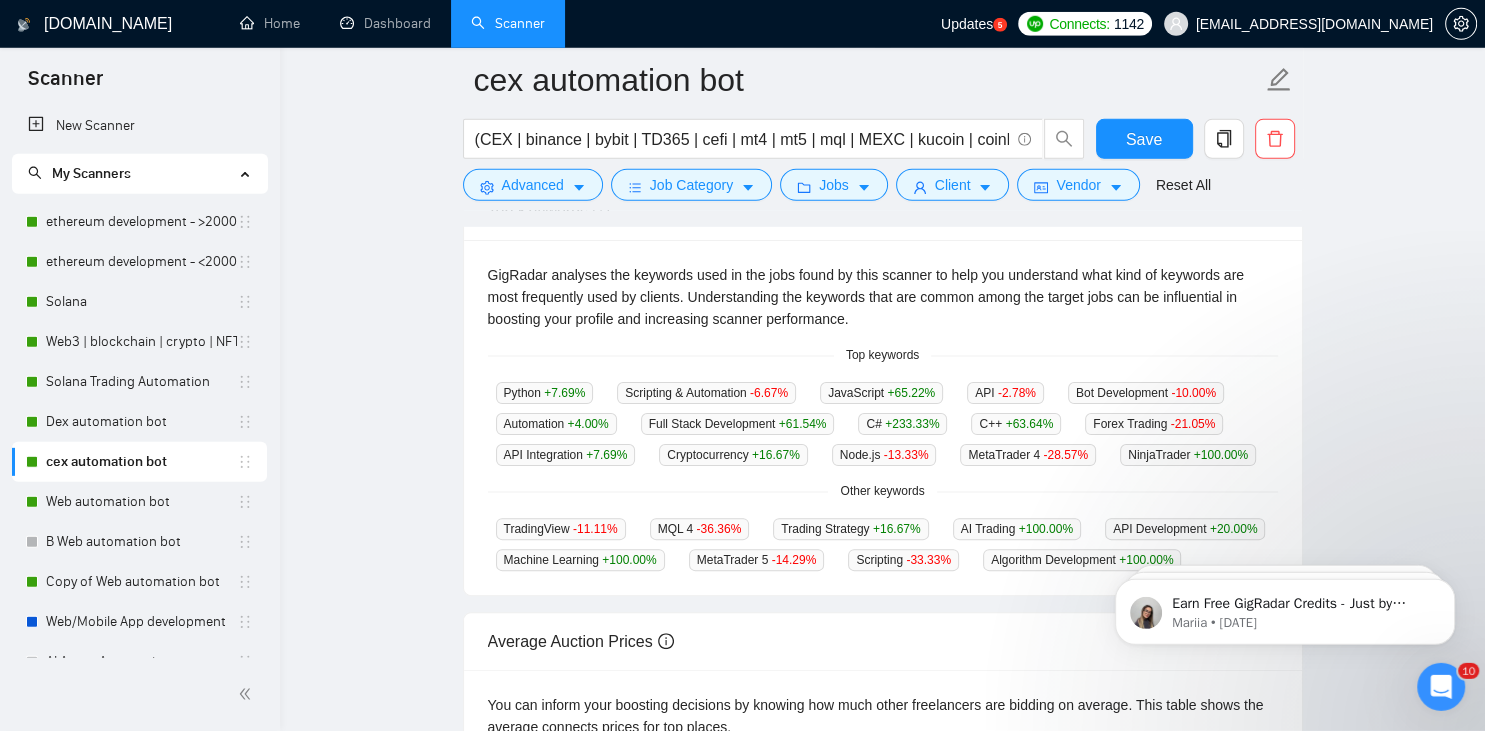 click on "GigRadar analyses the keywords used in the jobs found by this scanner to help you understand what kind of keywords are most frequently used by clients. Understanding the keywords that are common among the target jobs can be influential in boosting your profile and increasing scanner performance. Top keywords Python   +7.69 % Scripting & Automation   -6.67 % JavaScript   +65.22 % API   -2.78 % Bot Development   -10.00 % Automation   +4.00 % Full Stack Development   +61.54 % C#   +233.33 % C++   +63.64 % Forex Trading   -21.05 % API Integration   +7.69 % Cryptocurrency   +16.67 % Node.js   -13.33 % MetaTrader 4   -28.57 % NinjaTrader   +100.00 % Other keywords TradingView   -11.11 % MQL 4   -36.36 % Trading Strategy   +16.67 % AI Trading   +100.00 % API Development   +20.00 % Machine Learning   +100.00 % MetaTrader 5   -14.29 % Scripting   -33.33 % Algorithm Development   +100.00 %" at bounding box center (883, 417) 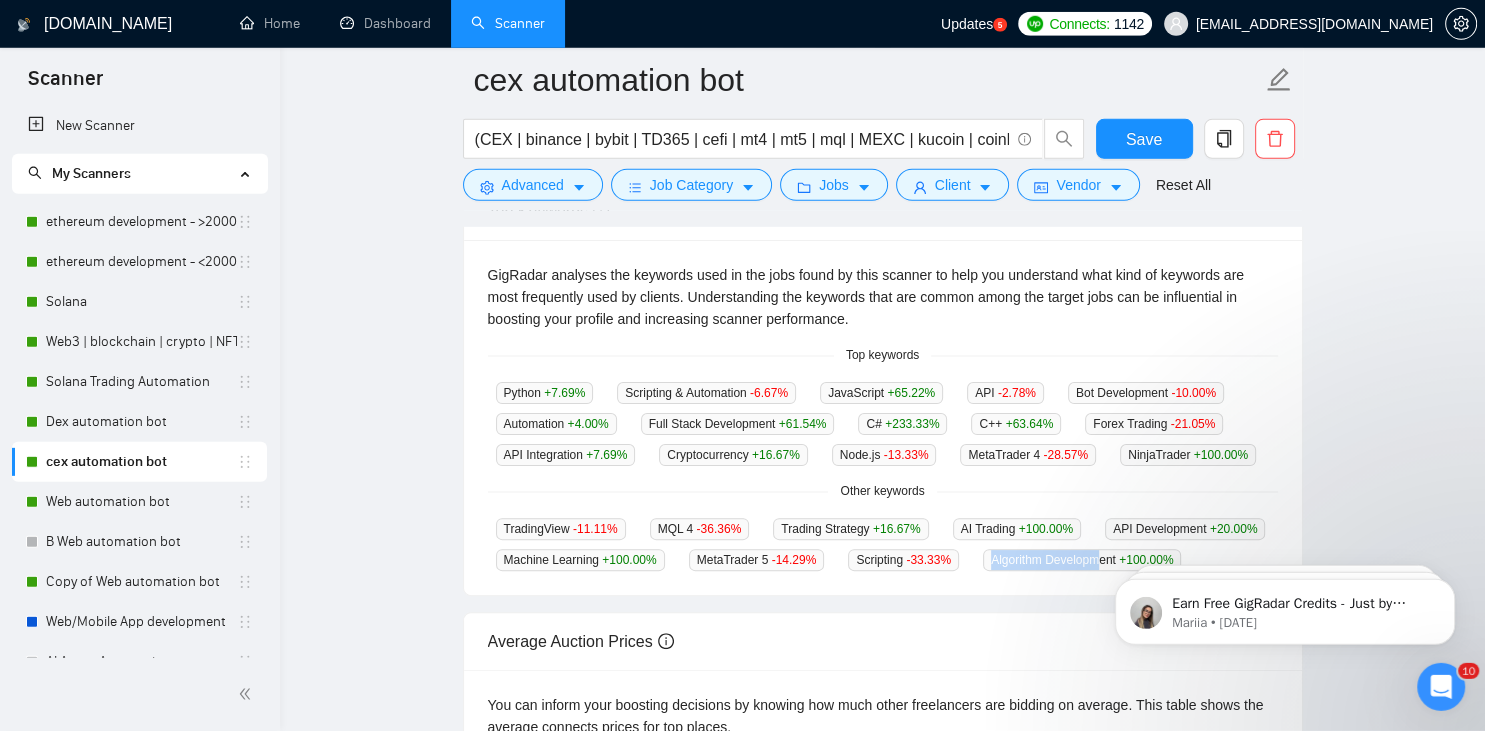 drag, startPoint x: 2067, startPoint y: 1093, endPoint x: 1105, endPoint y: 546, distance: 1106.6404 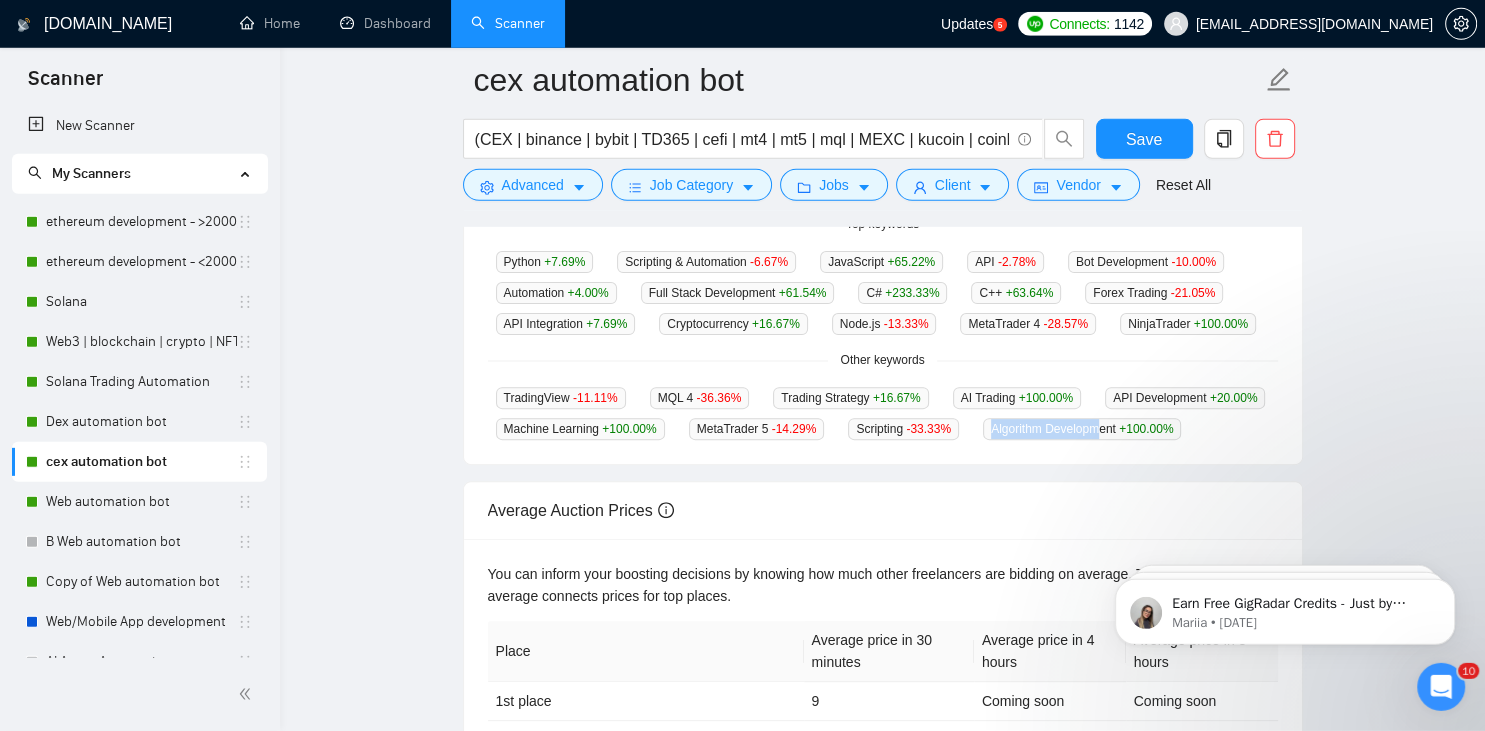 scroll, scrollTop: 448, scrollLeft: 0, axis: vertical 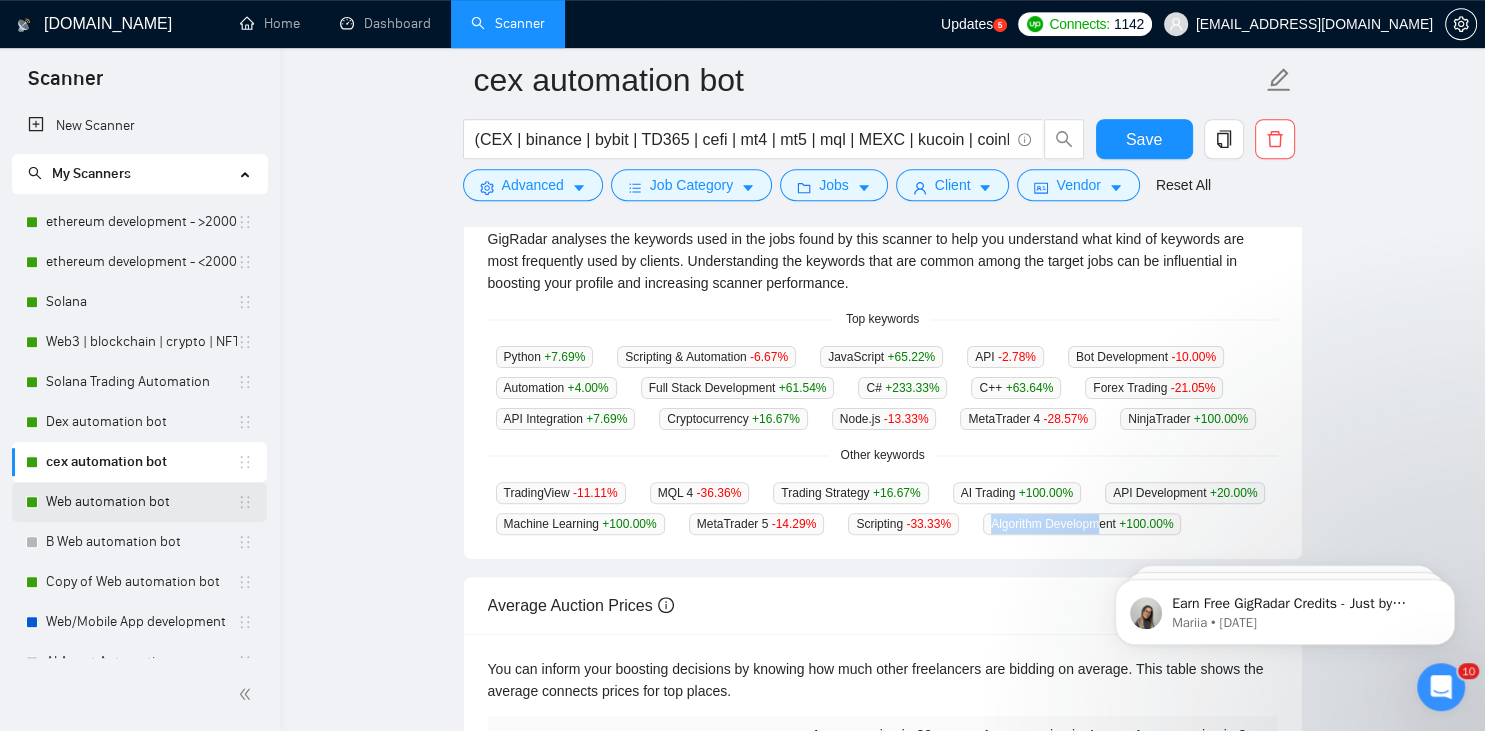 click on "Web automation bot" at bounding box center [141, 502] 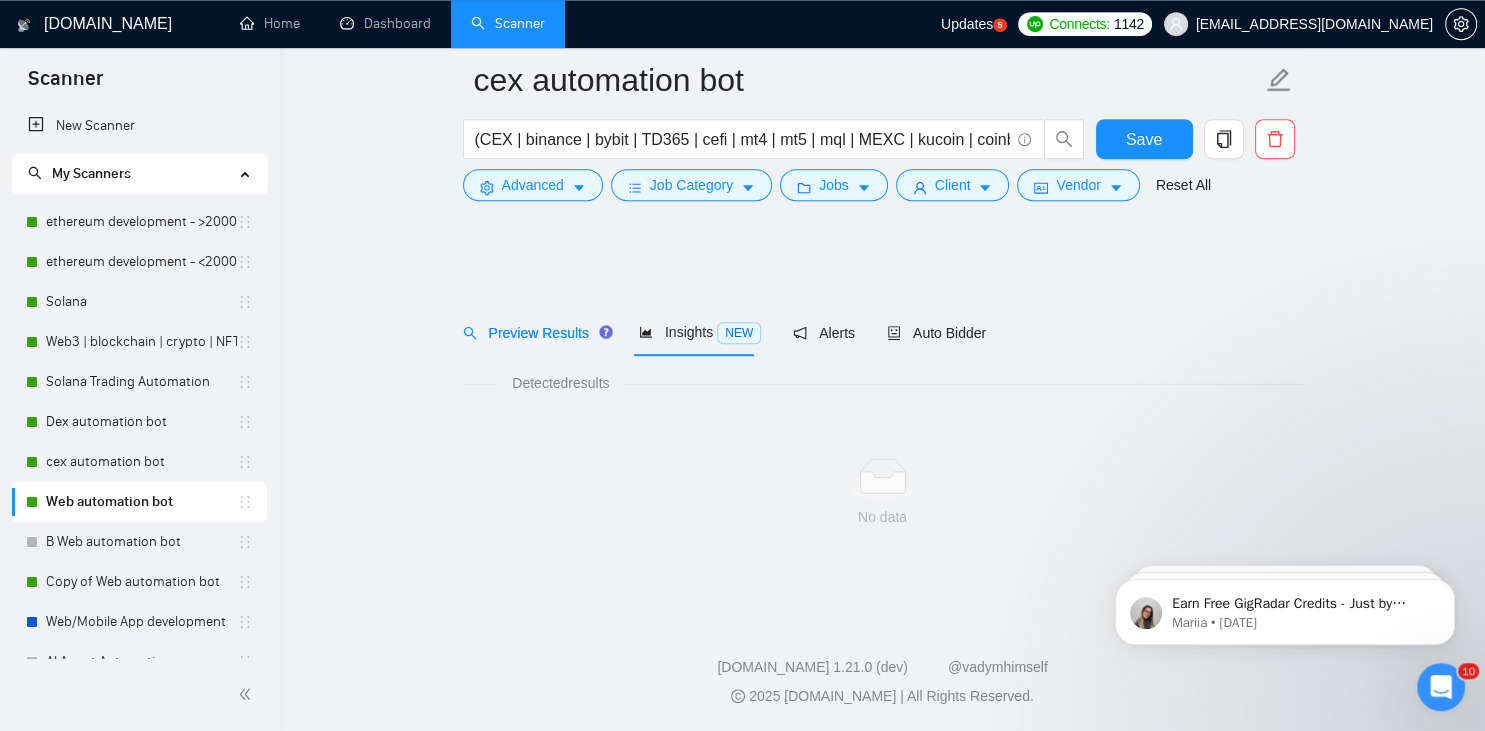 scroll, scrollTop: 0, scrollLeft: 0, axis: both 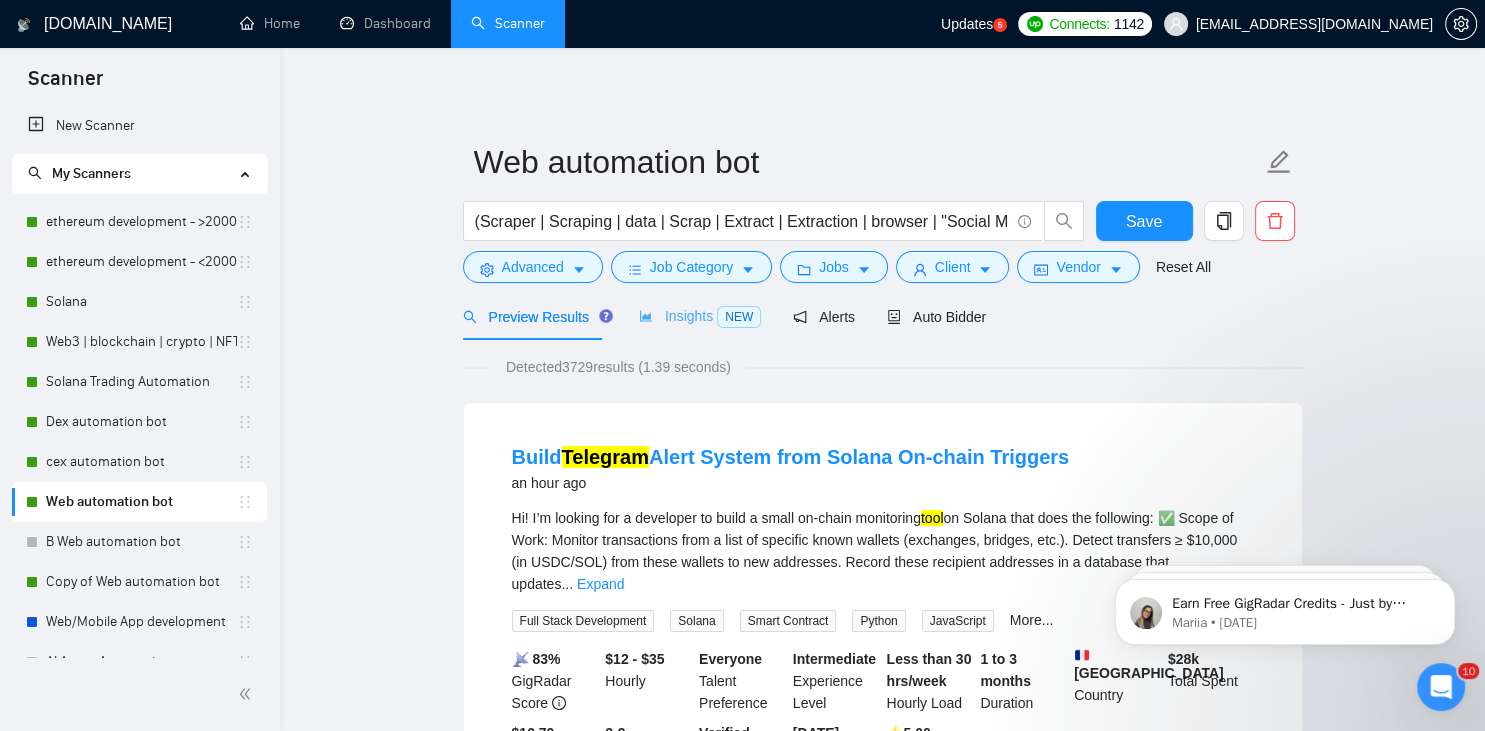 click on "Insights NEW" at bounding box center [700, 316] 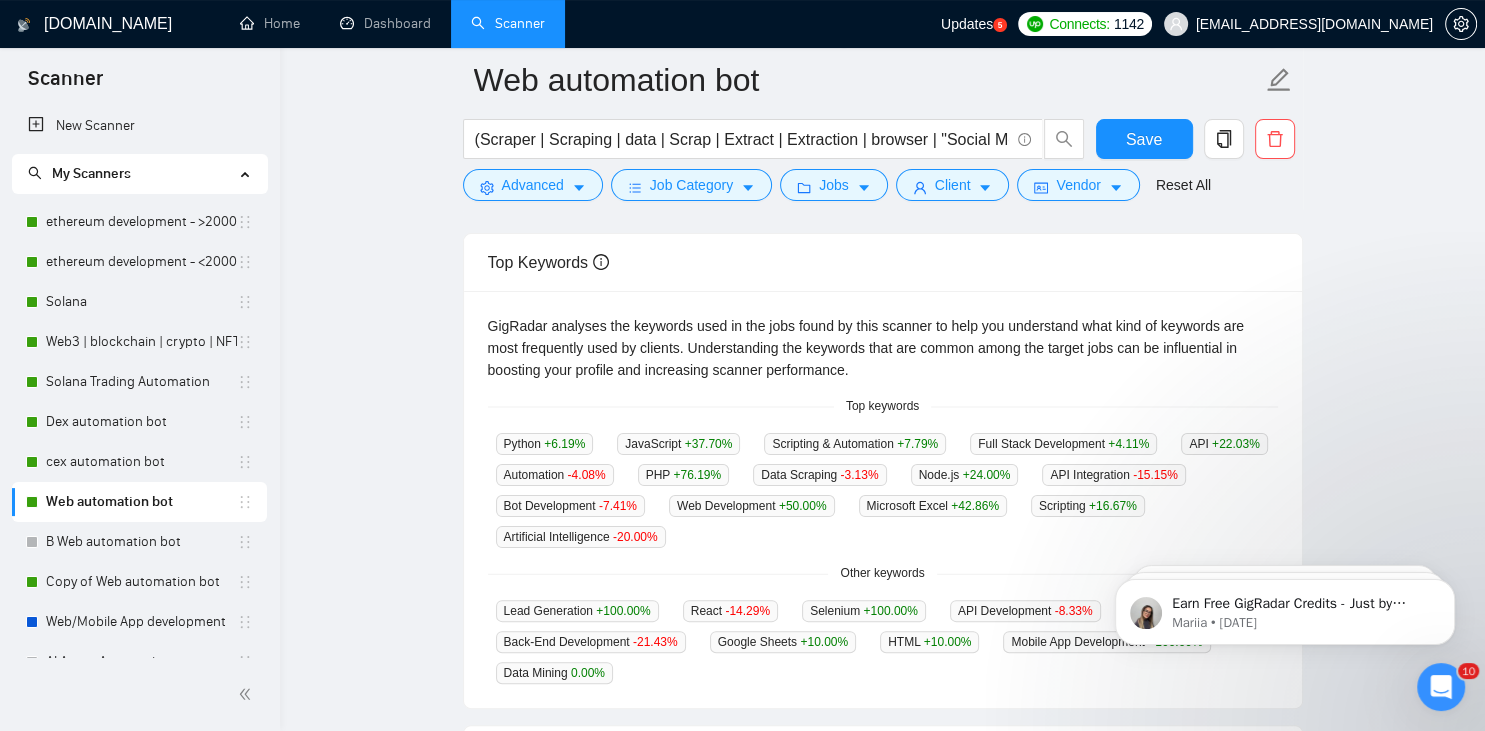 scroll, scrollTop: 362, scrollLeft: 0, axis: vertical 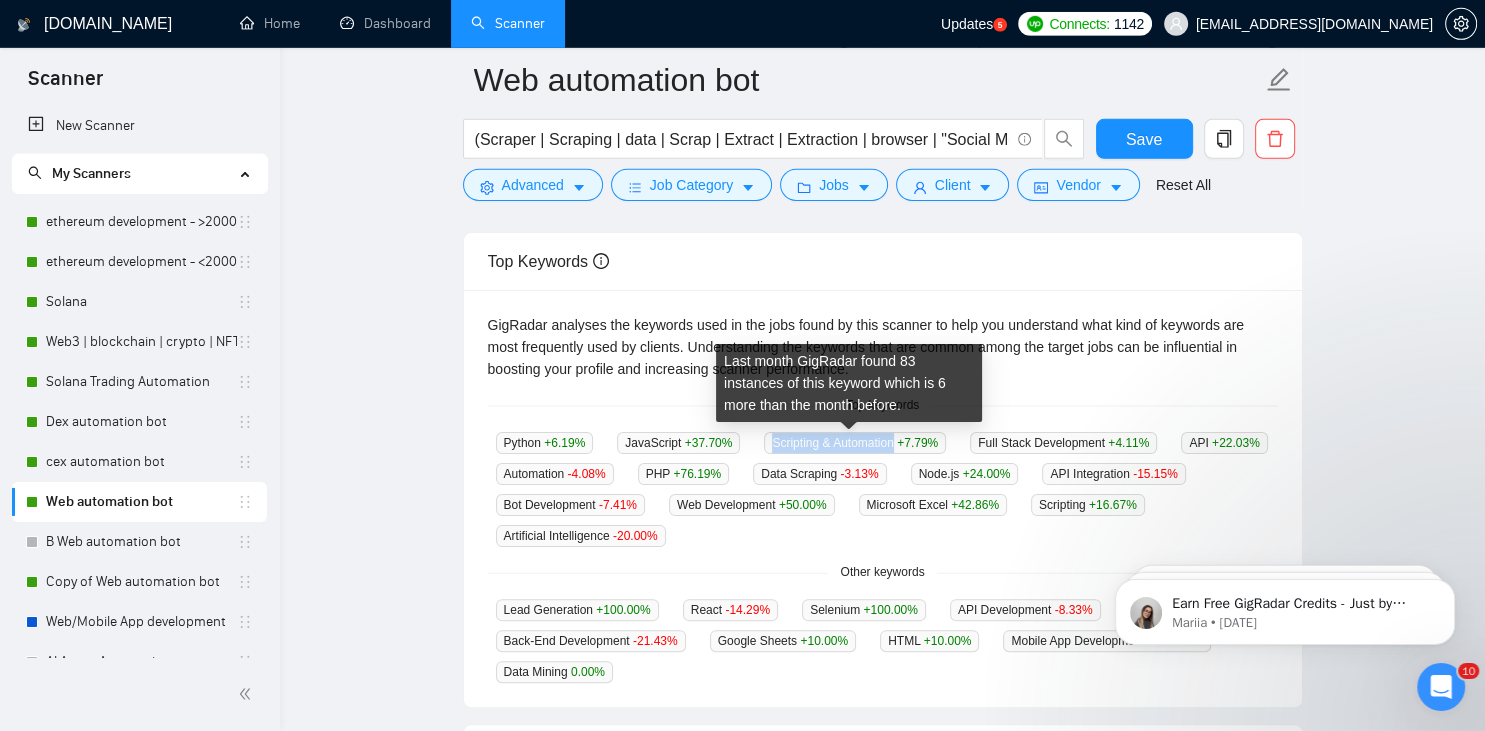 drag, startPoint x: 765, startPoint y: 440, endPoint x: 890, endPoint y: 443, distance: 125.035995 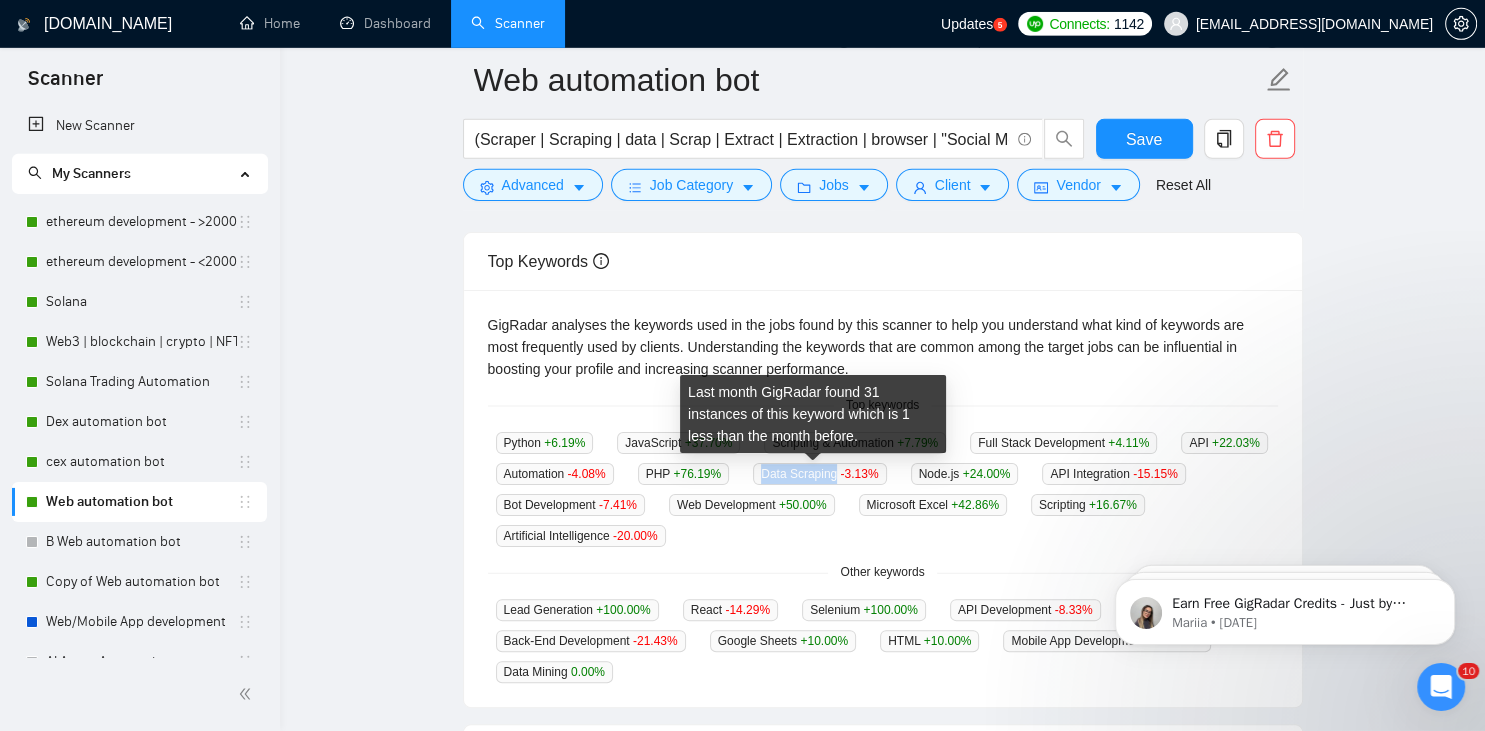 drag, startPoint x: 832, startPoint y: 471, endPoint x: 754, endPoint y: 471, distance: 78 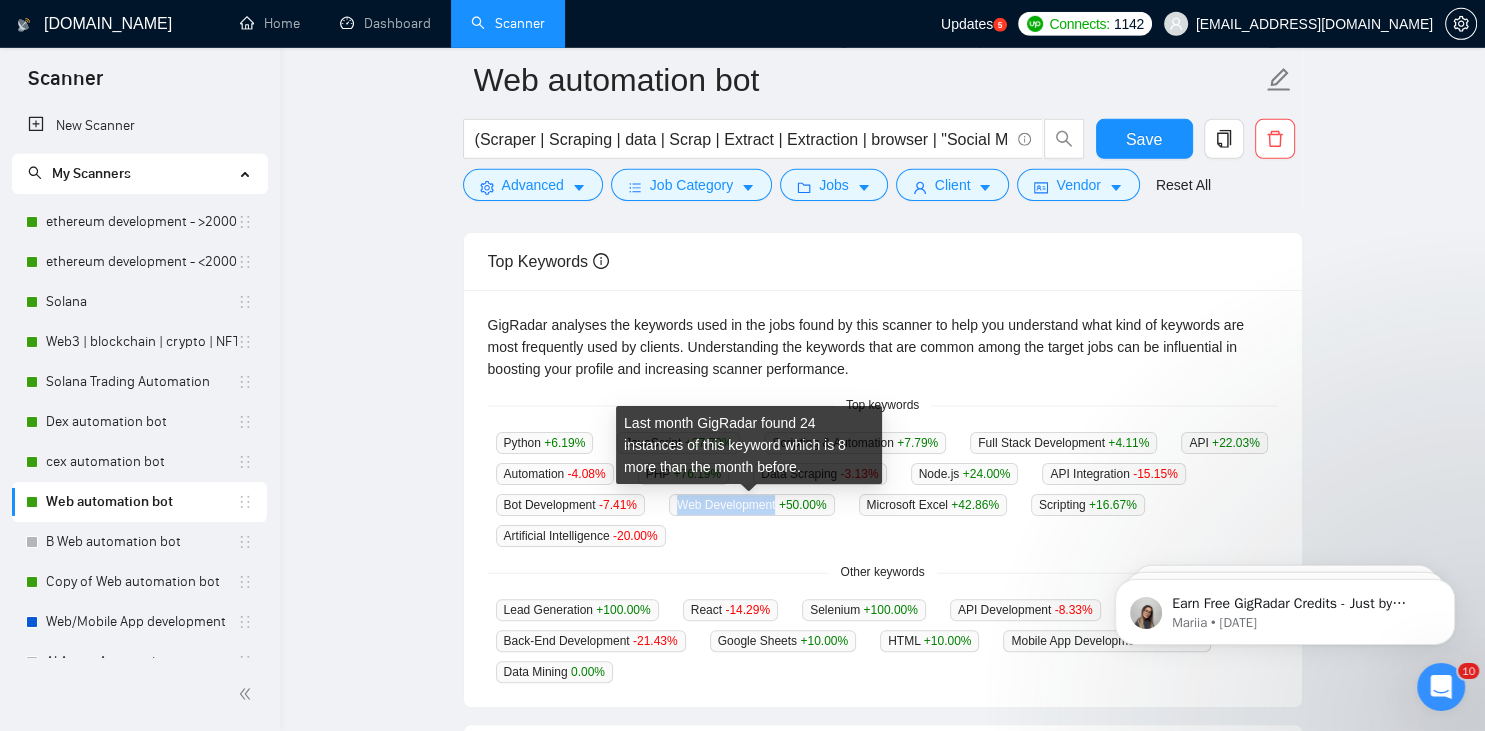 drag, startPoint x: 674, startPoint y: 504, endPoint x: 774, endPoint y: 503, distance: 100.005 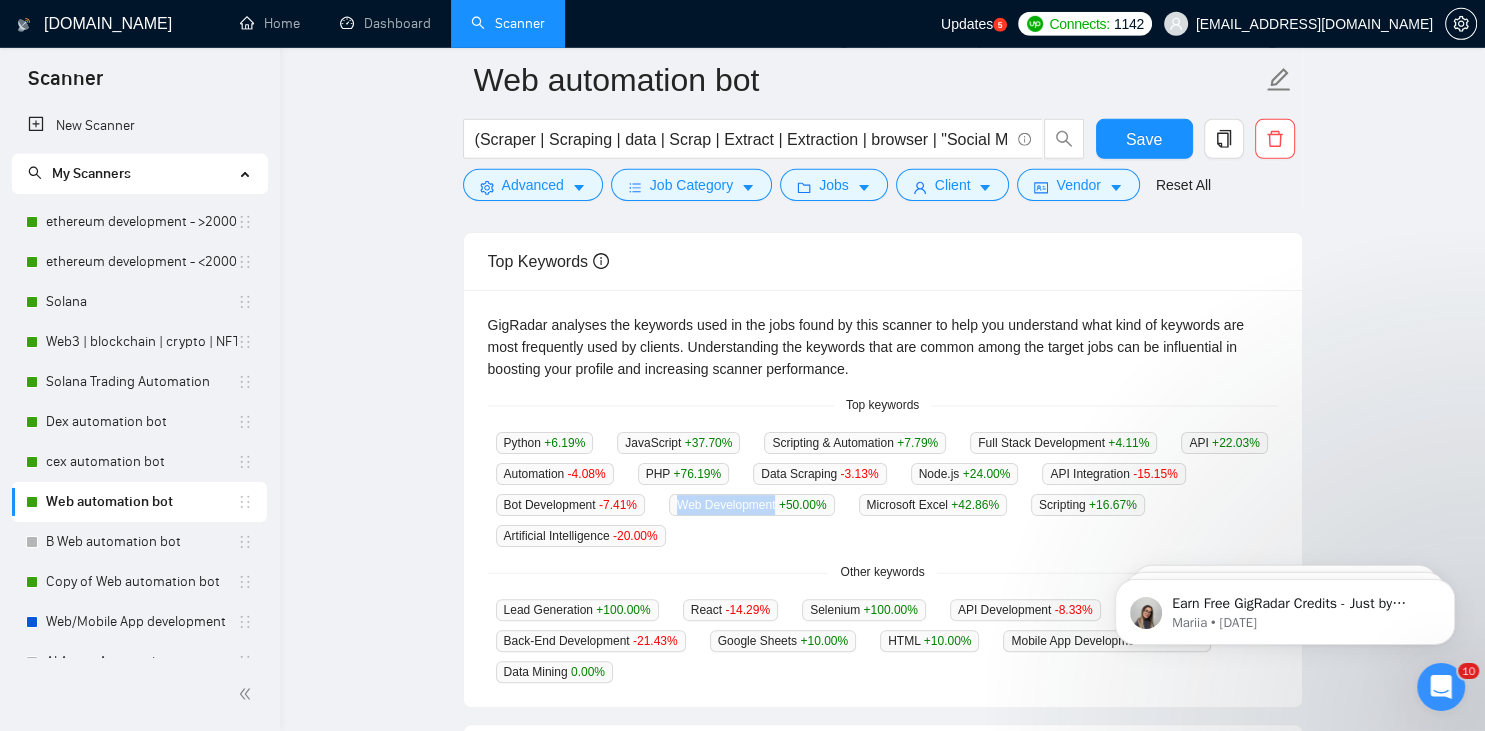 scroll, scrollTop: 532, scrollLeft: 0, axis: vertical 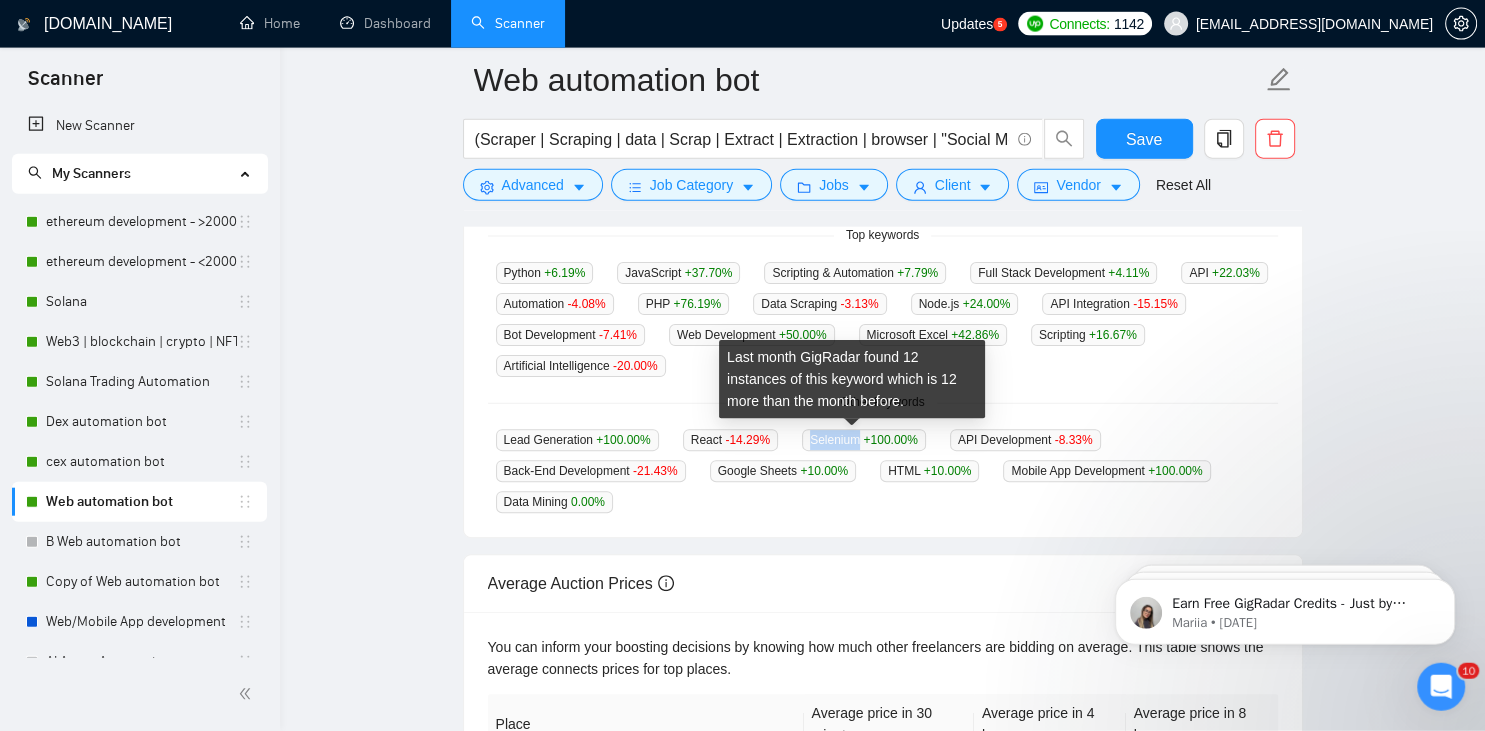 drag, startPoint x: 801, startPoint y: 440, endPoint x: 850, endPoint y: 432, distance: 49.648766 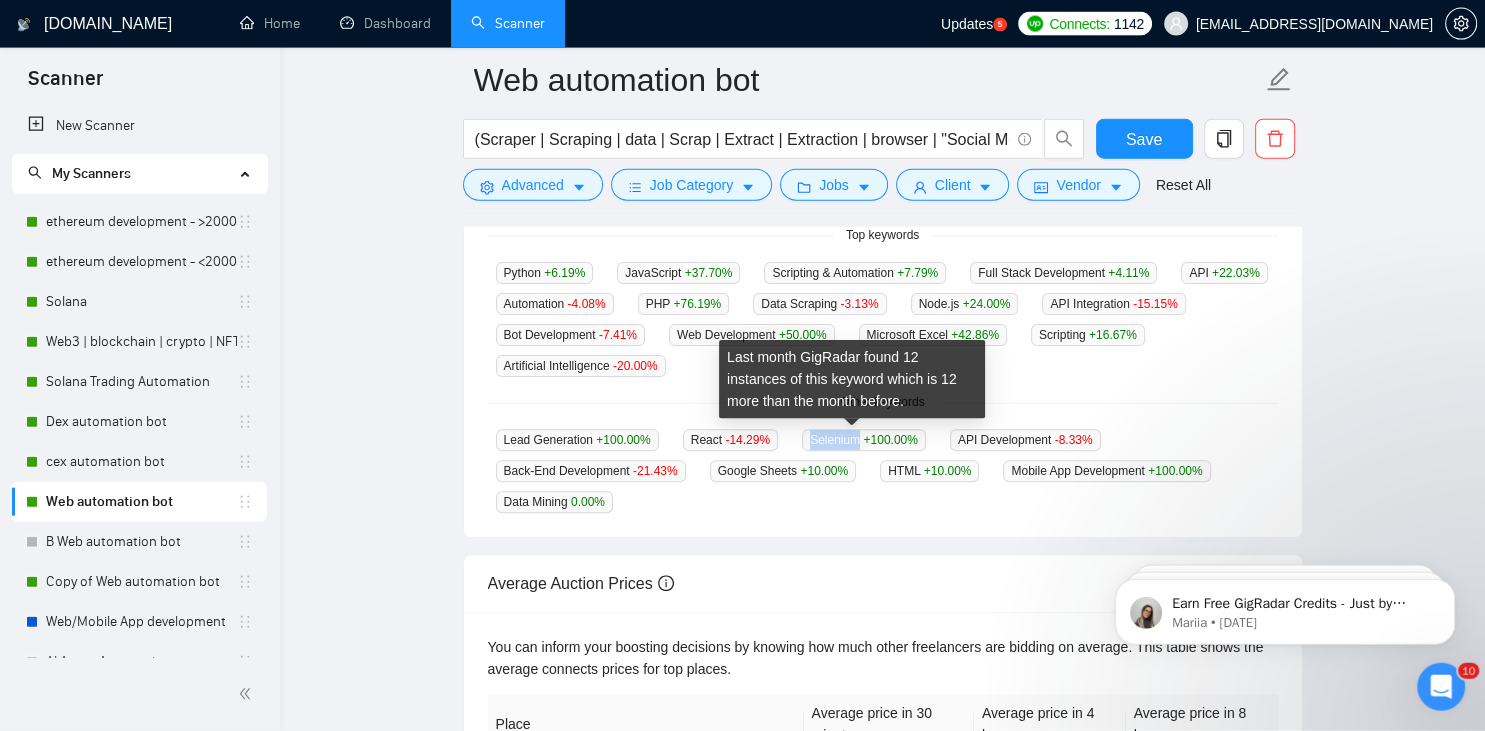 copy on "Selenium" 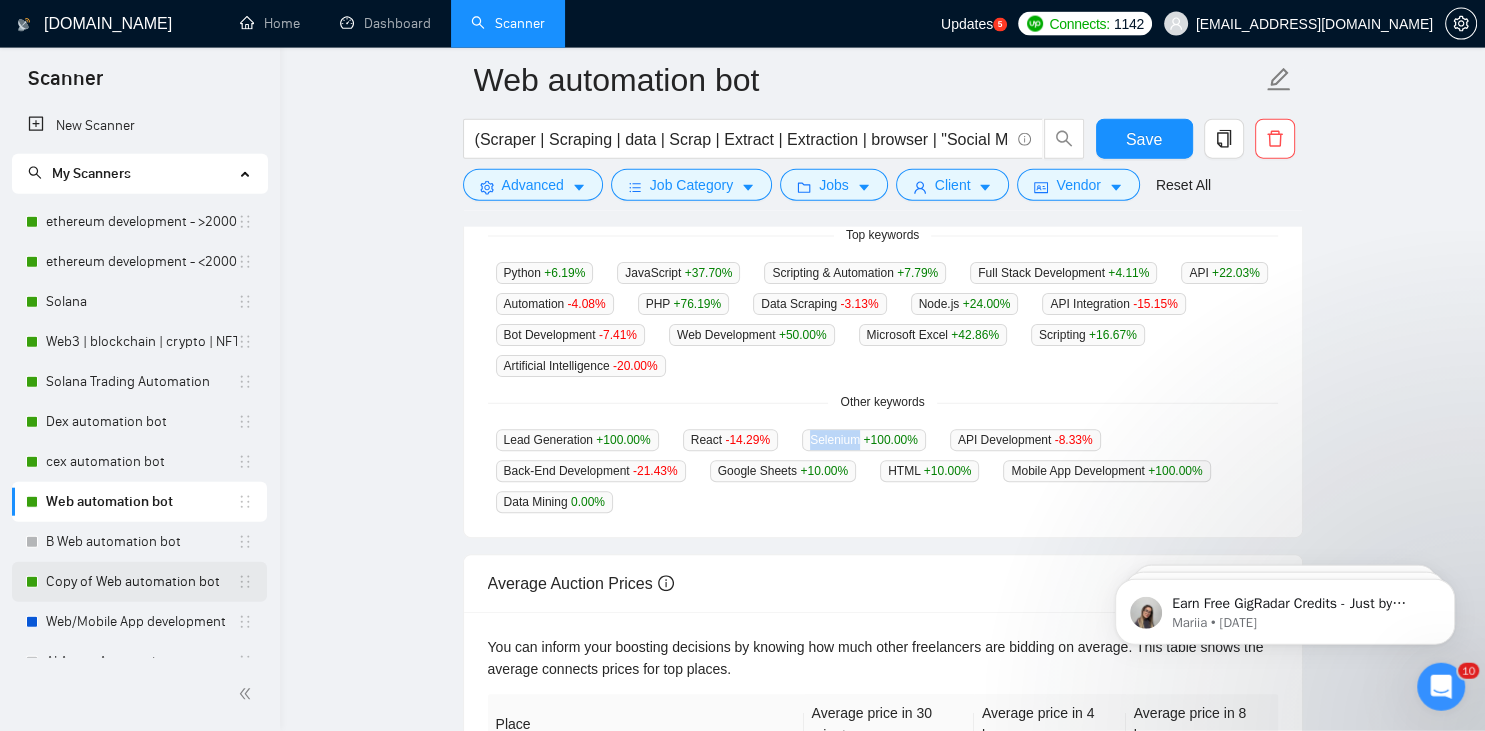 click on "Copy of Web automation bot" at bounding box center [141, 582] 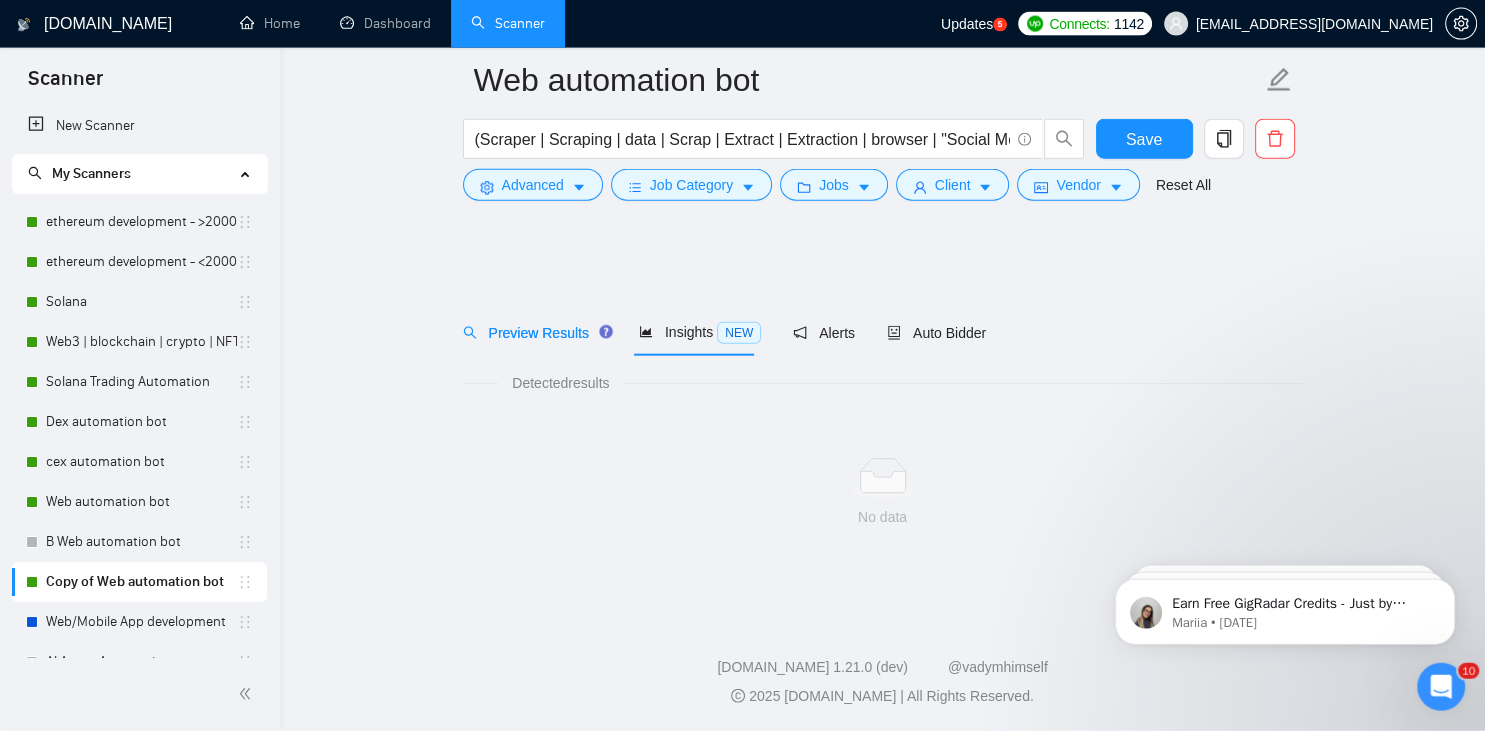 scroll, scrollTop: 0, scrollLeft: 0, axis: both 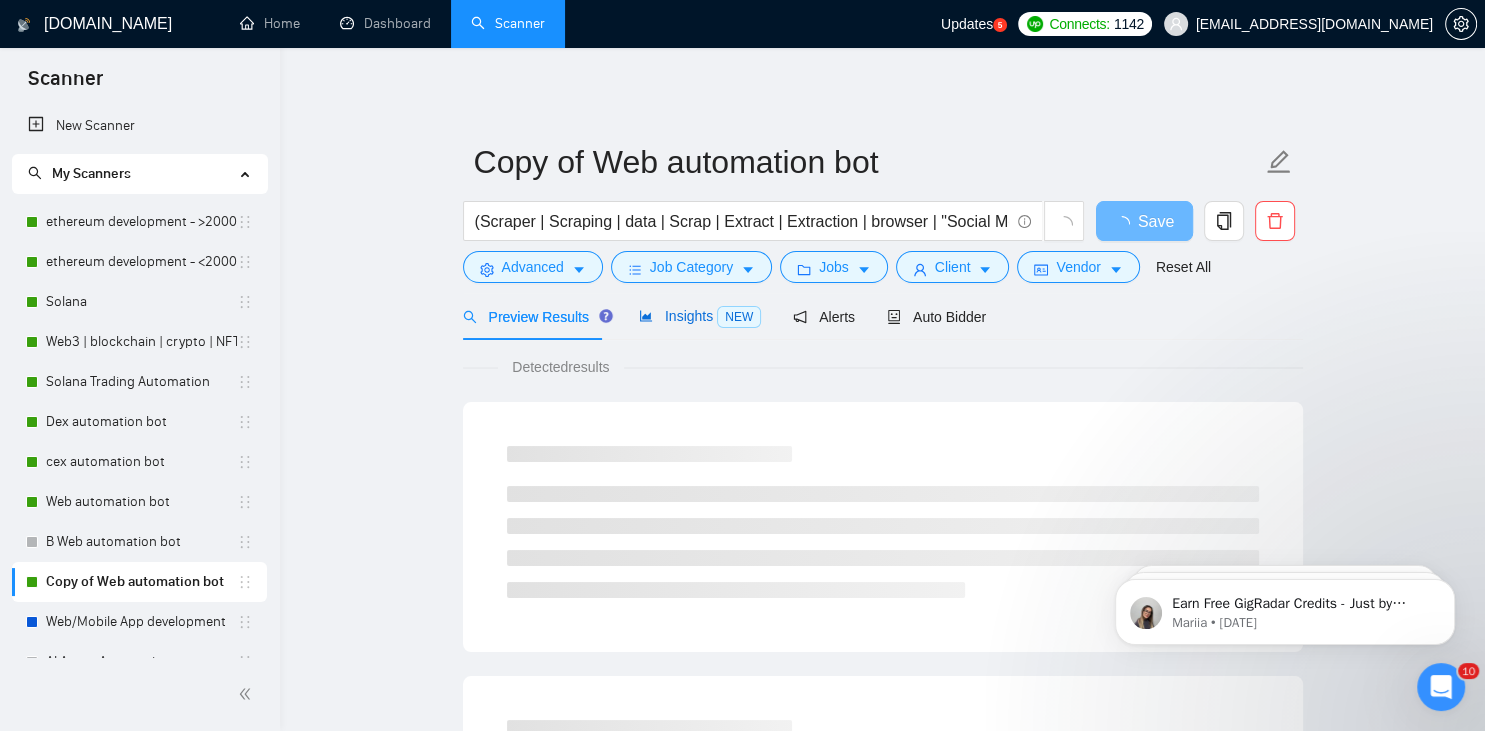 click on "Insights NEW" at bounding box center [700, 316] 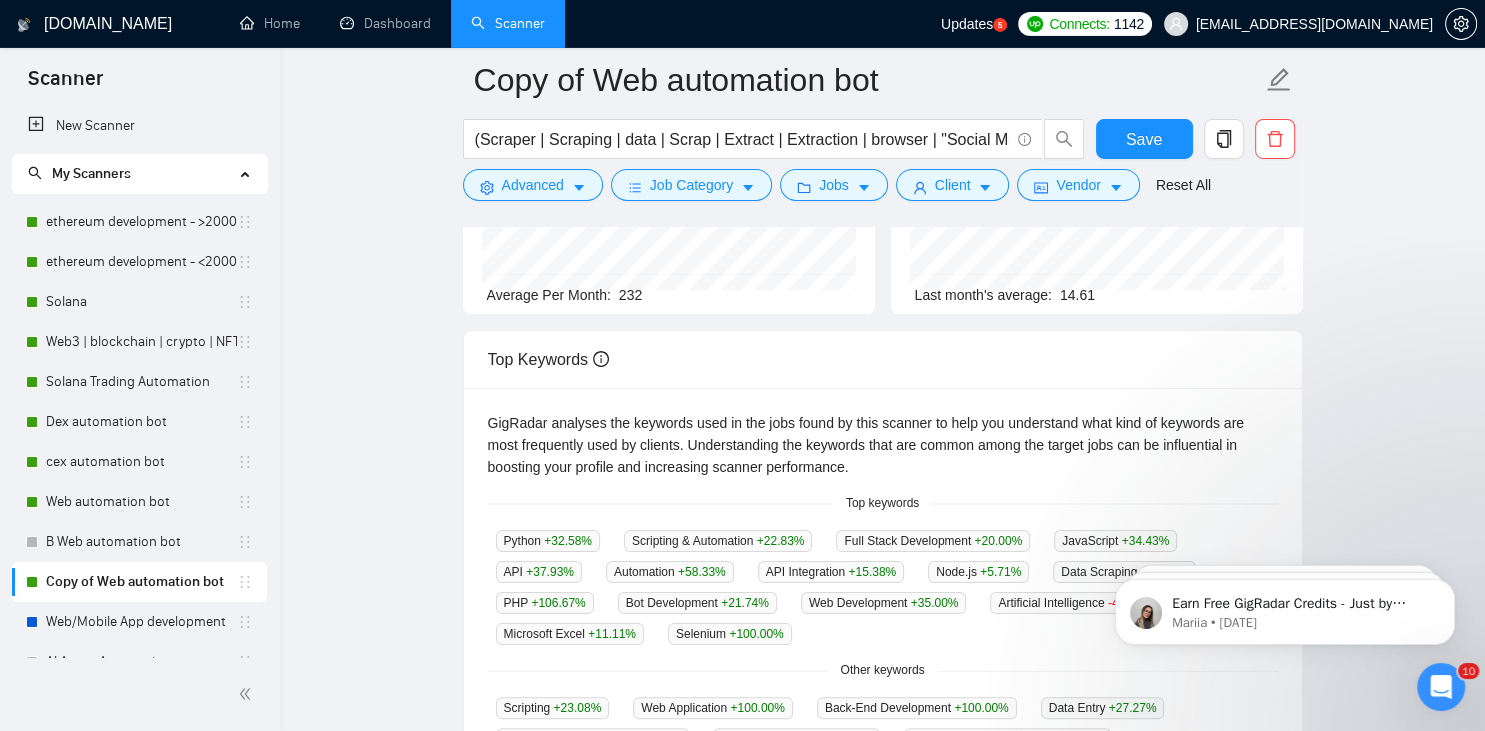 scroll, scrollTop: 423, scrollLeft: 0, axis: vertical 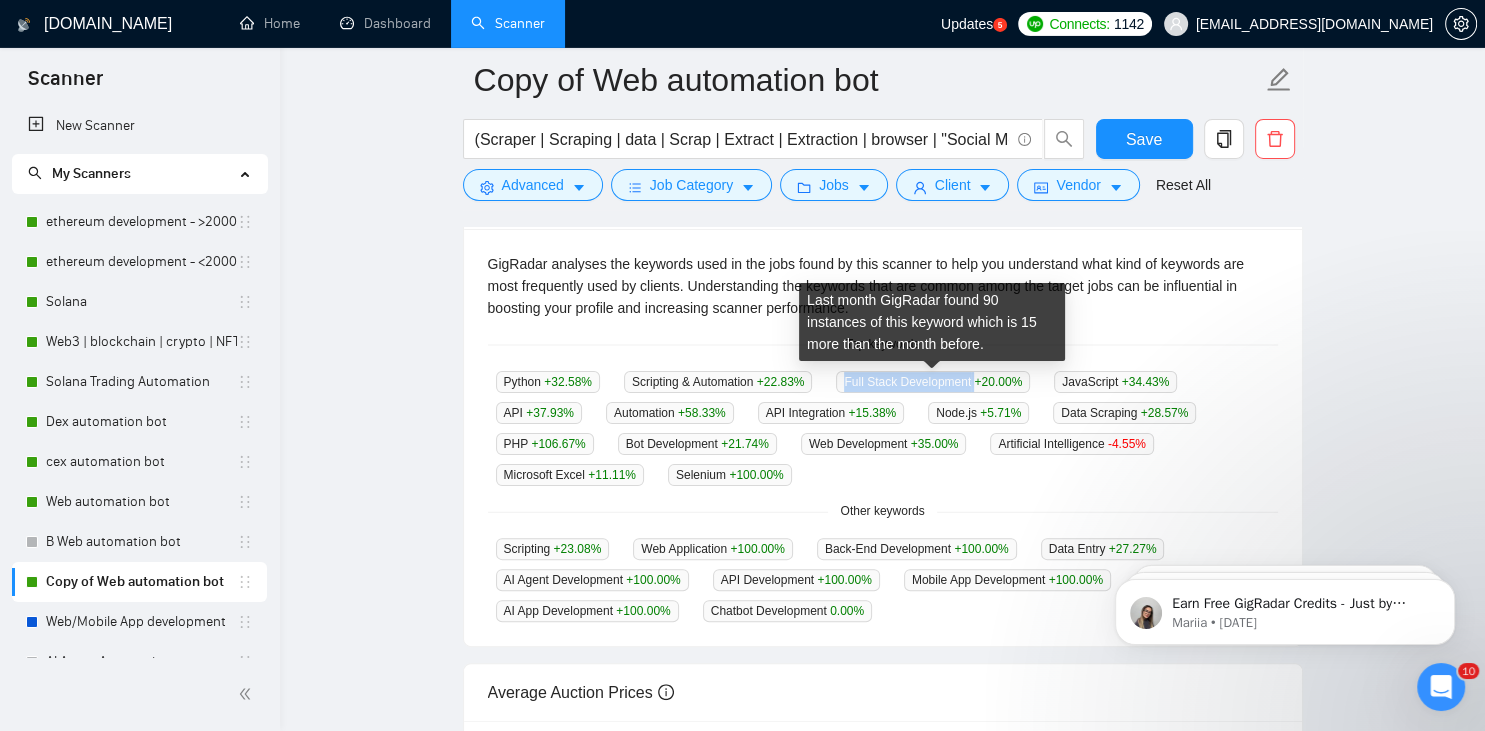 drag, startPoint x: 844, startPoint y: 386, endPoint x: 972, endPoint y: 384, distance: 128.01562 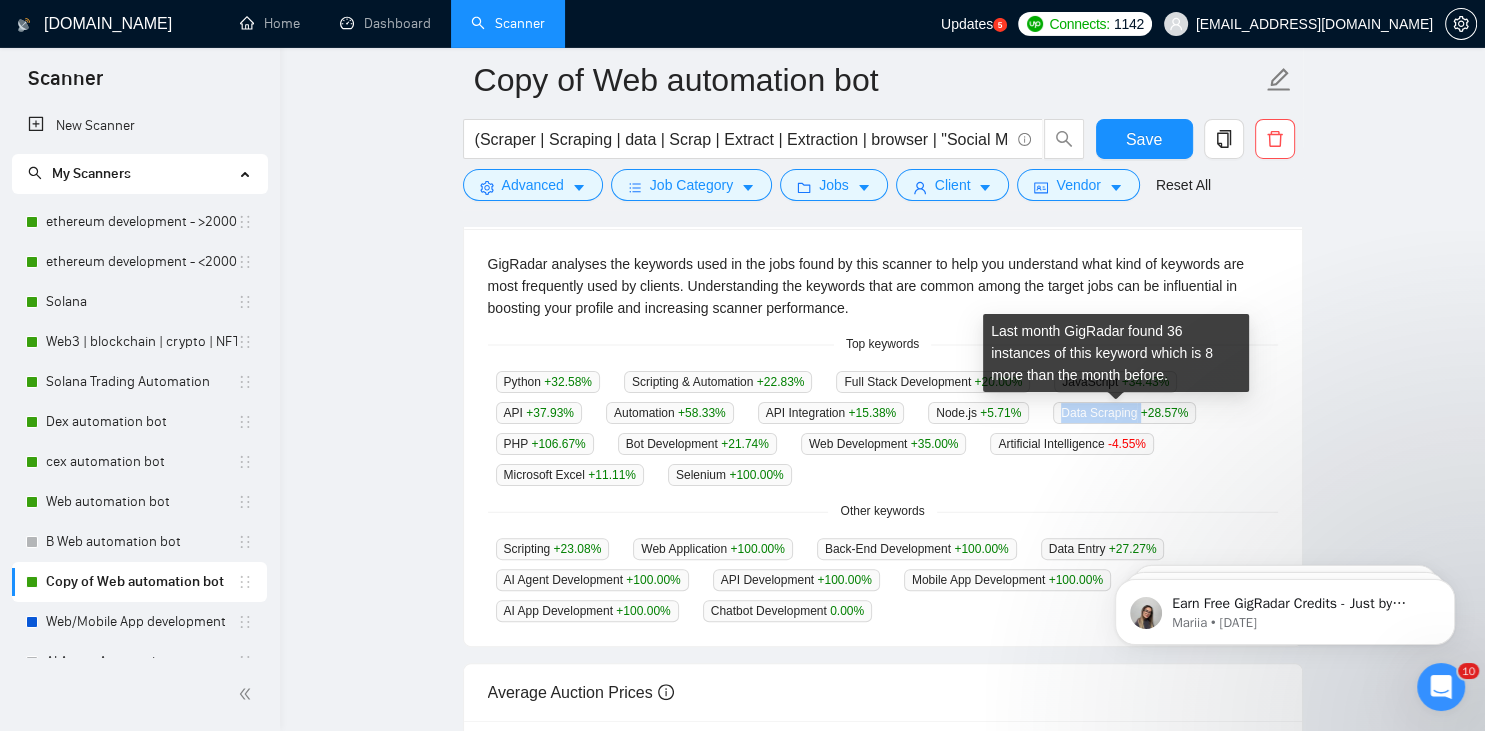 drag, startPoint x: 1130, startPoint y: 410, endPoint x: 1051, endPoint y: 411, distance: 79.00633 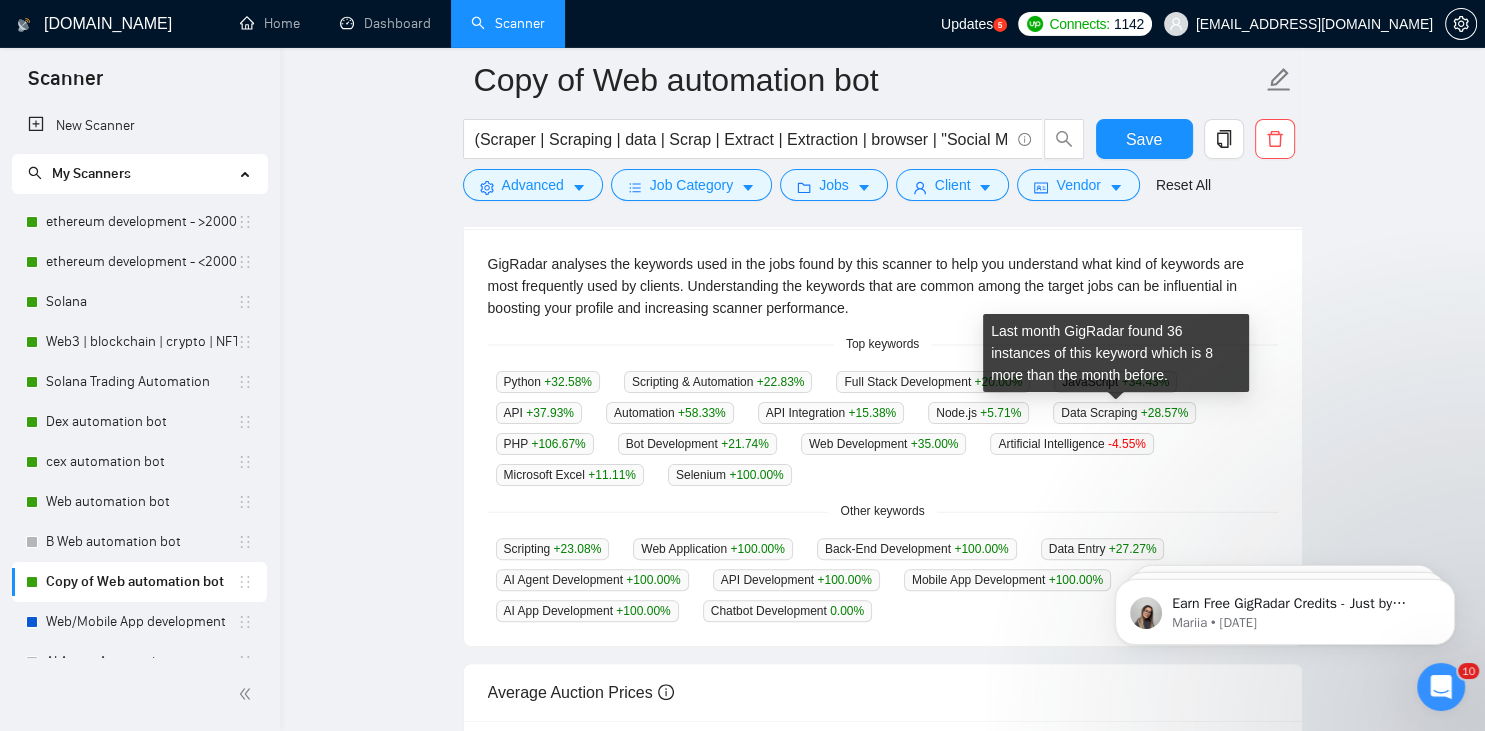 click on "Data Scraping   +28.57 %" at bounding box center (1124, 413) 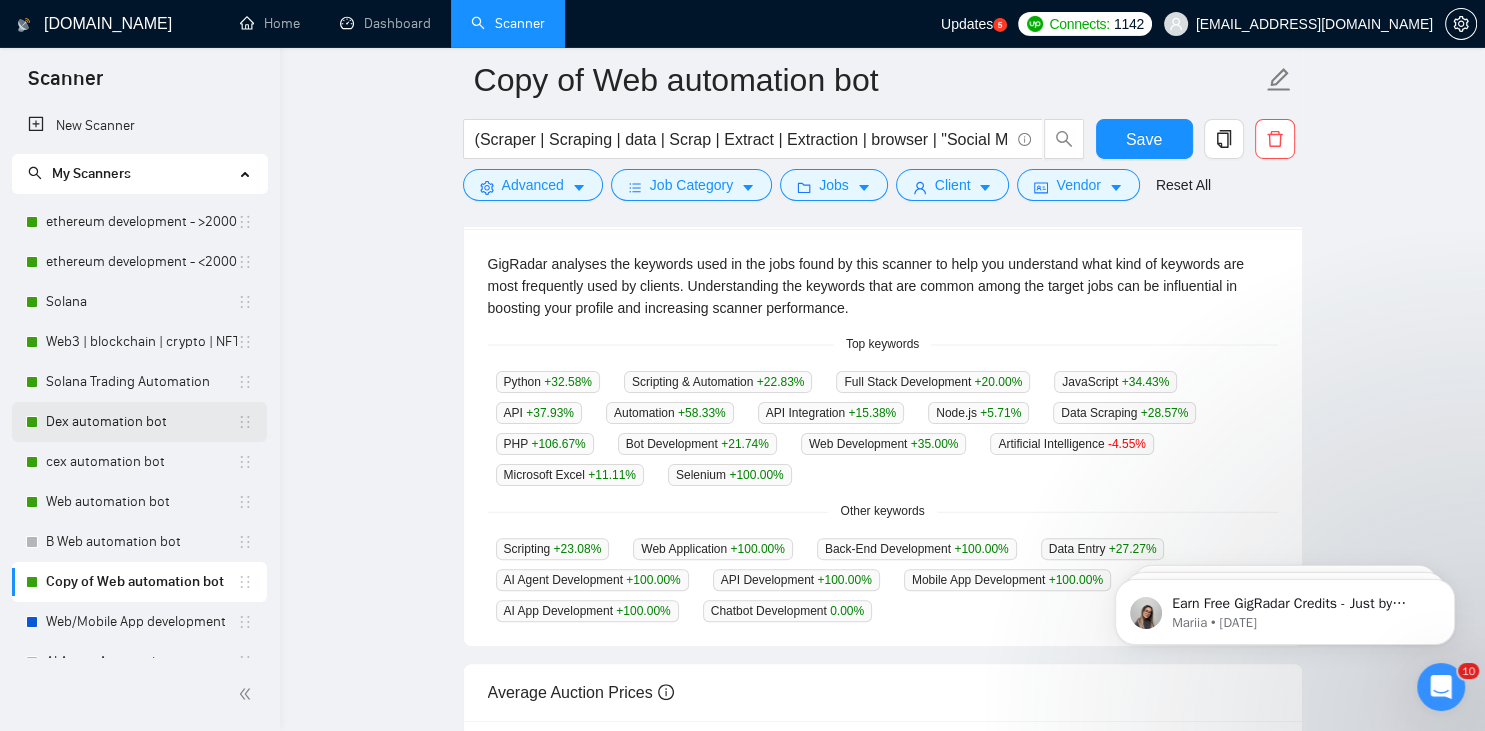 click on "Dex automation bot" at bounding box center [141, 422] 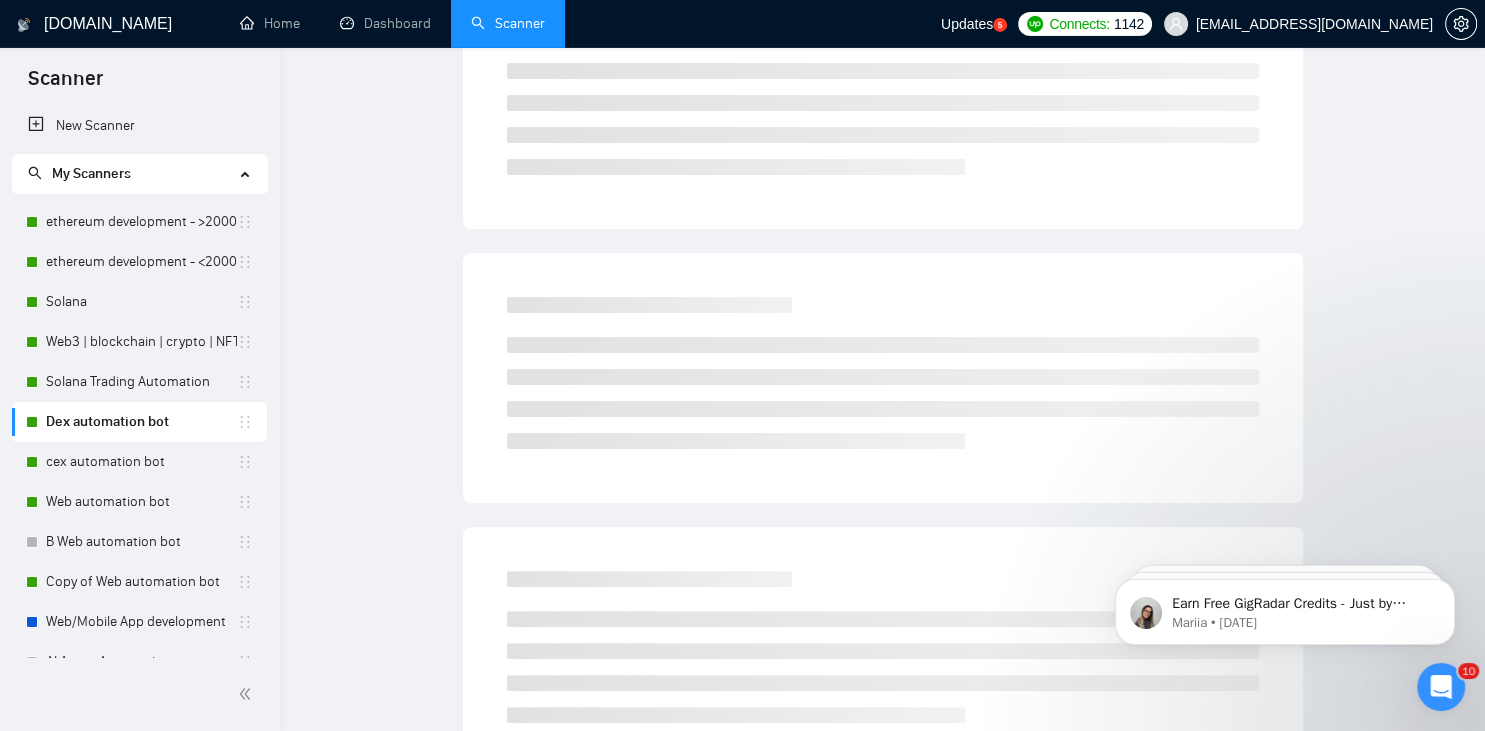scroll, scrollTop: 0, scrollLeft: 0, axis: both 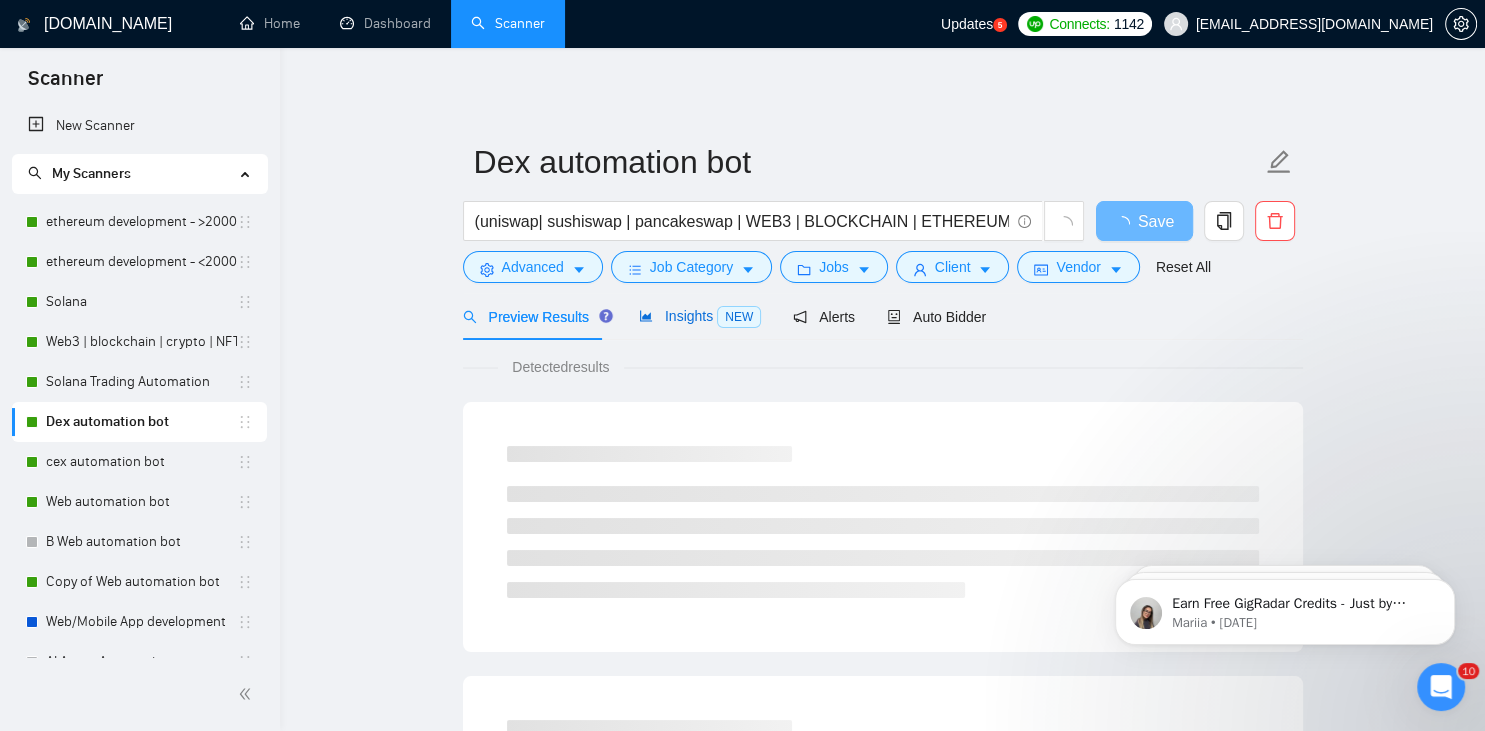 click on "Insights NEW" at bounding box center (700, 316) 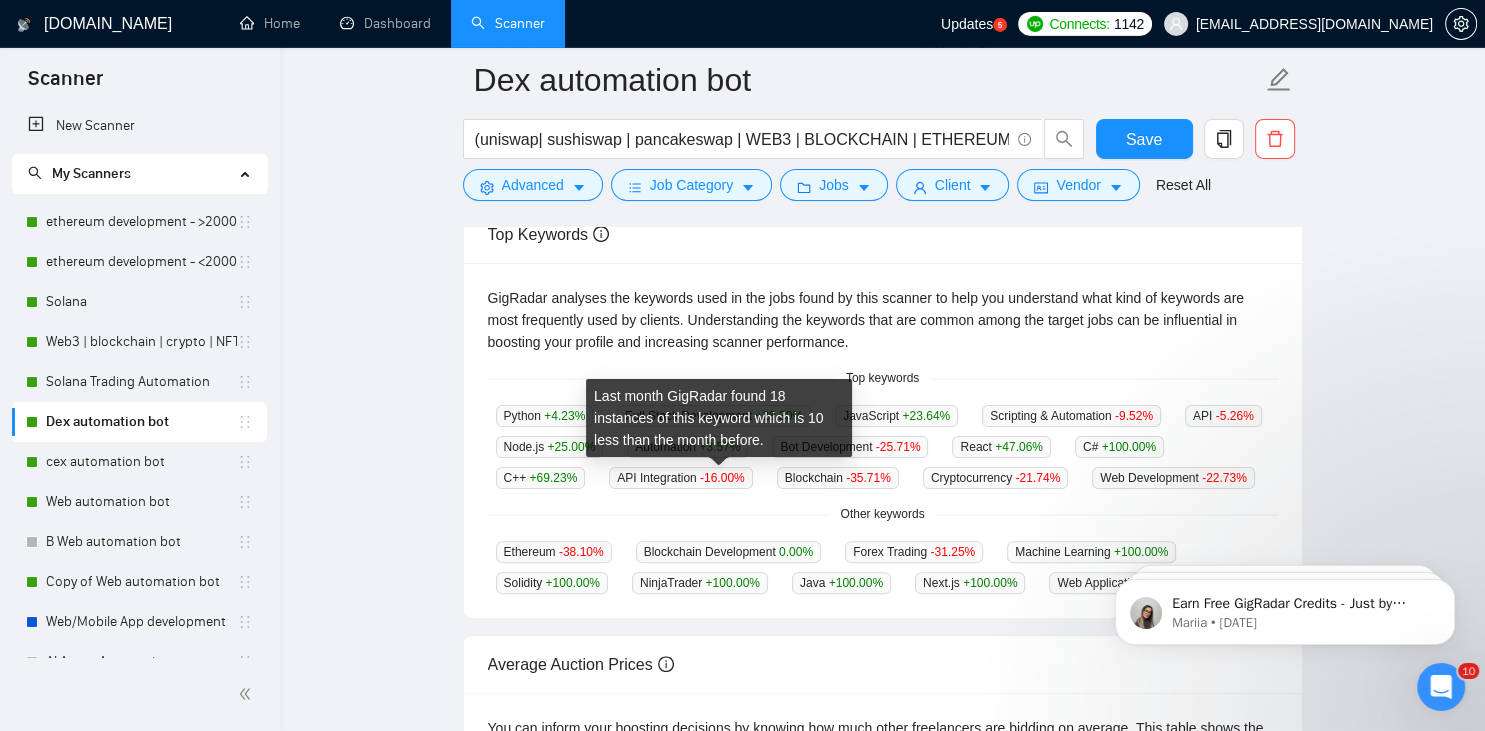 scroll, scrollTop: 448, scrollLeft: 0, axis: vertical 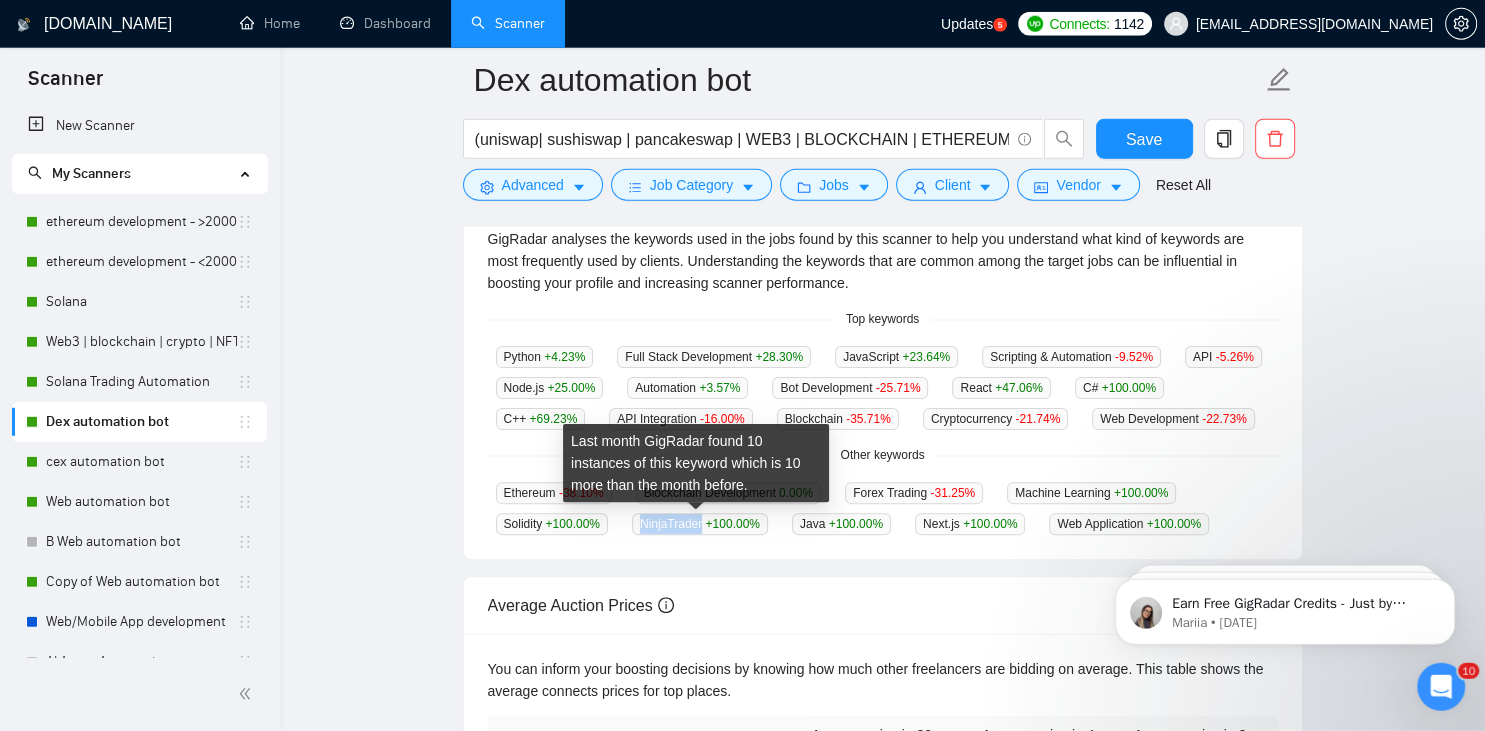 drag, startPoint x: 638, startPoint y: 523, endPoint x: 699, endPoint y: 525, distance: 61.03278 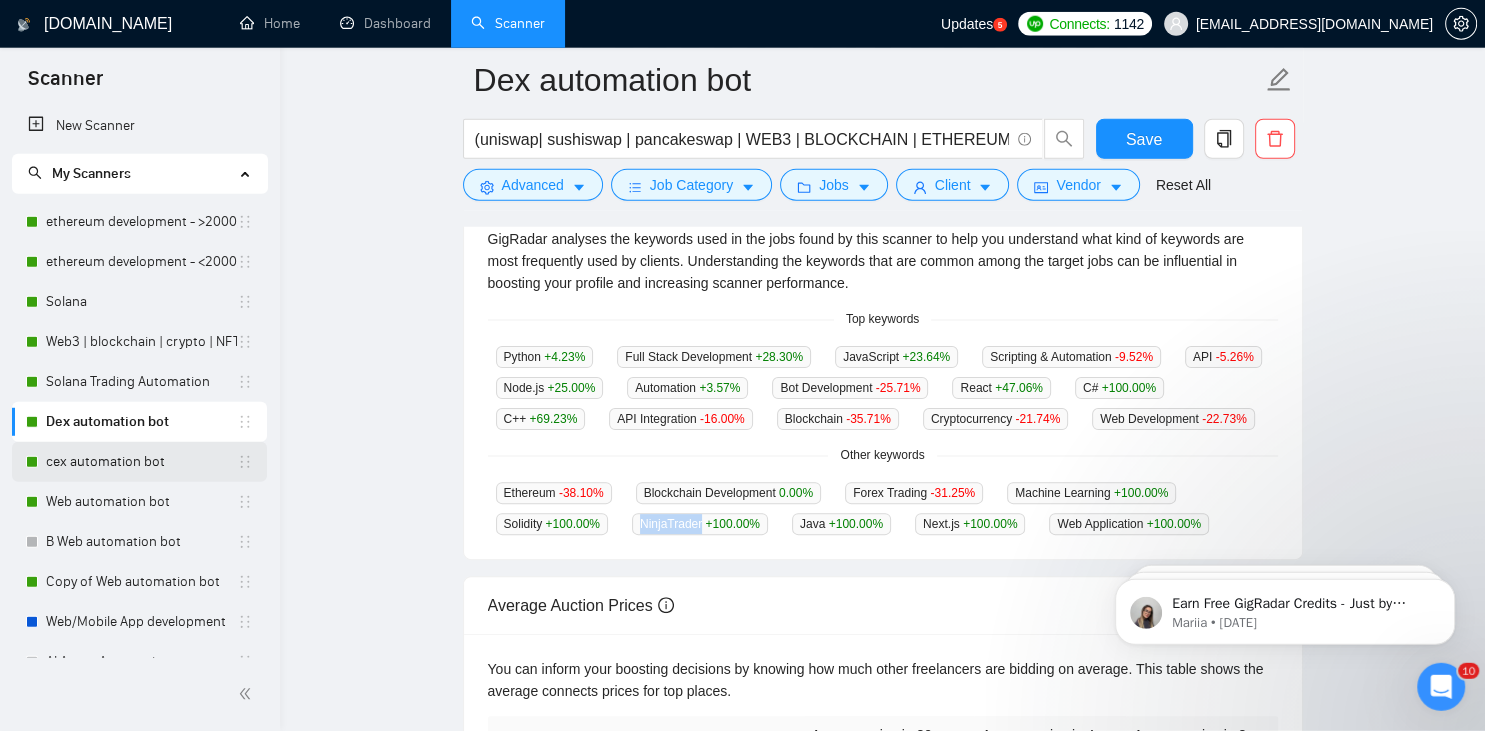 click on "cex automation bot" at bounding box center [141, 462] 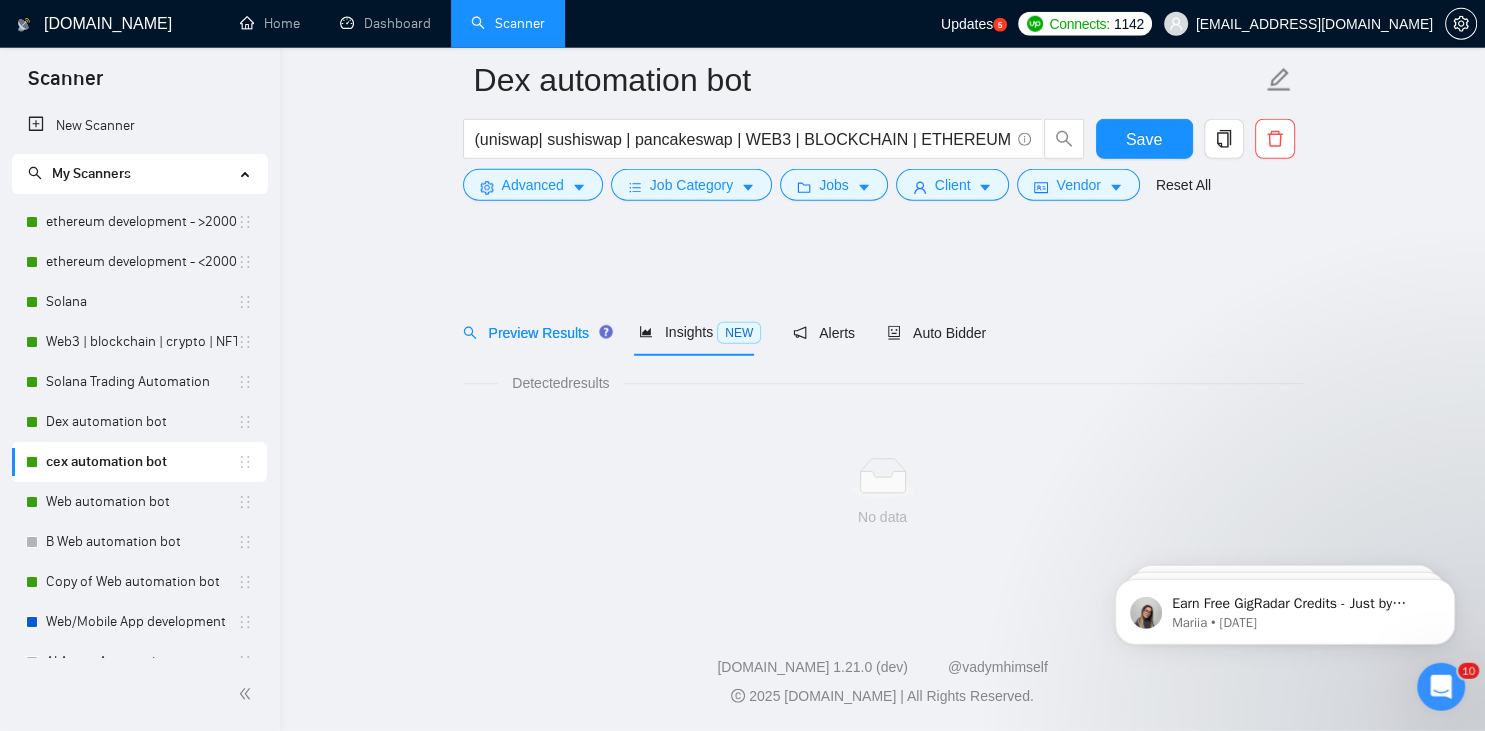 scroll, scrollTop: 0, scrollLeft: 0, axis: both 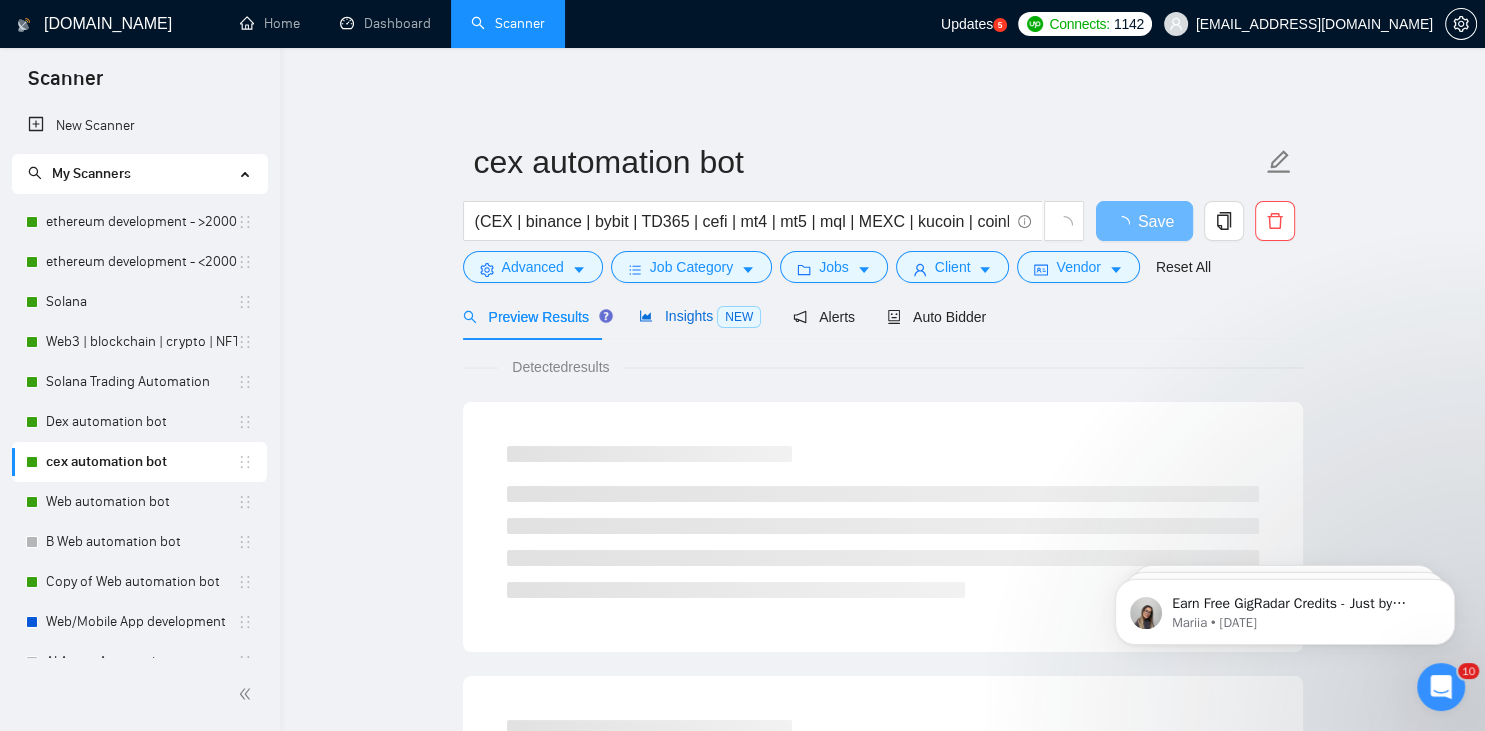 click on "Insights NEW" at bounding box center (700, 316) 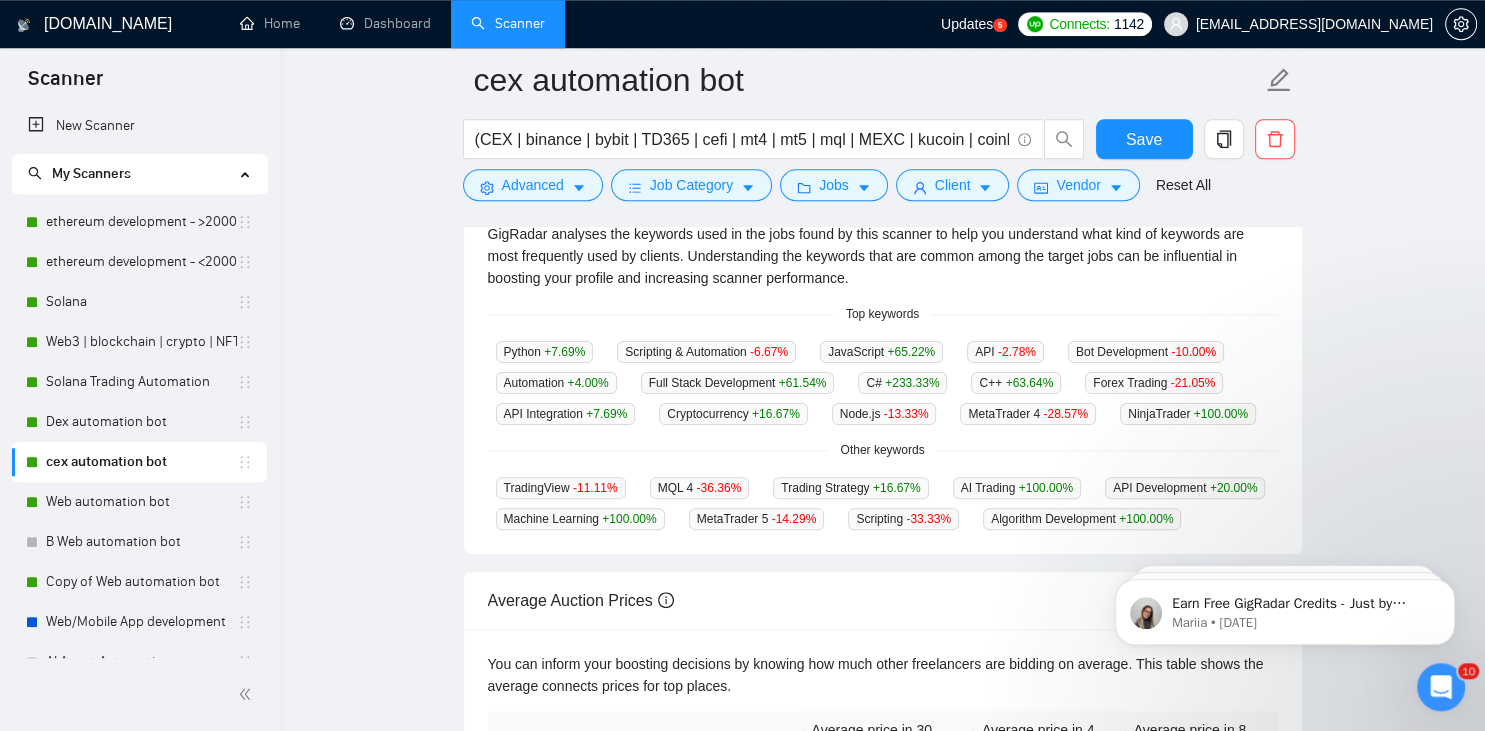 scroll, scrollTop: 517, scrollLeft: 0, axis: vertical 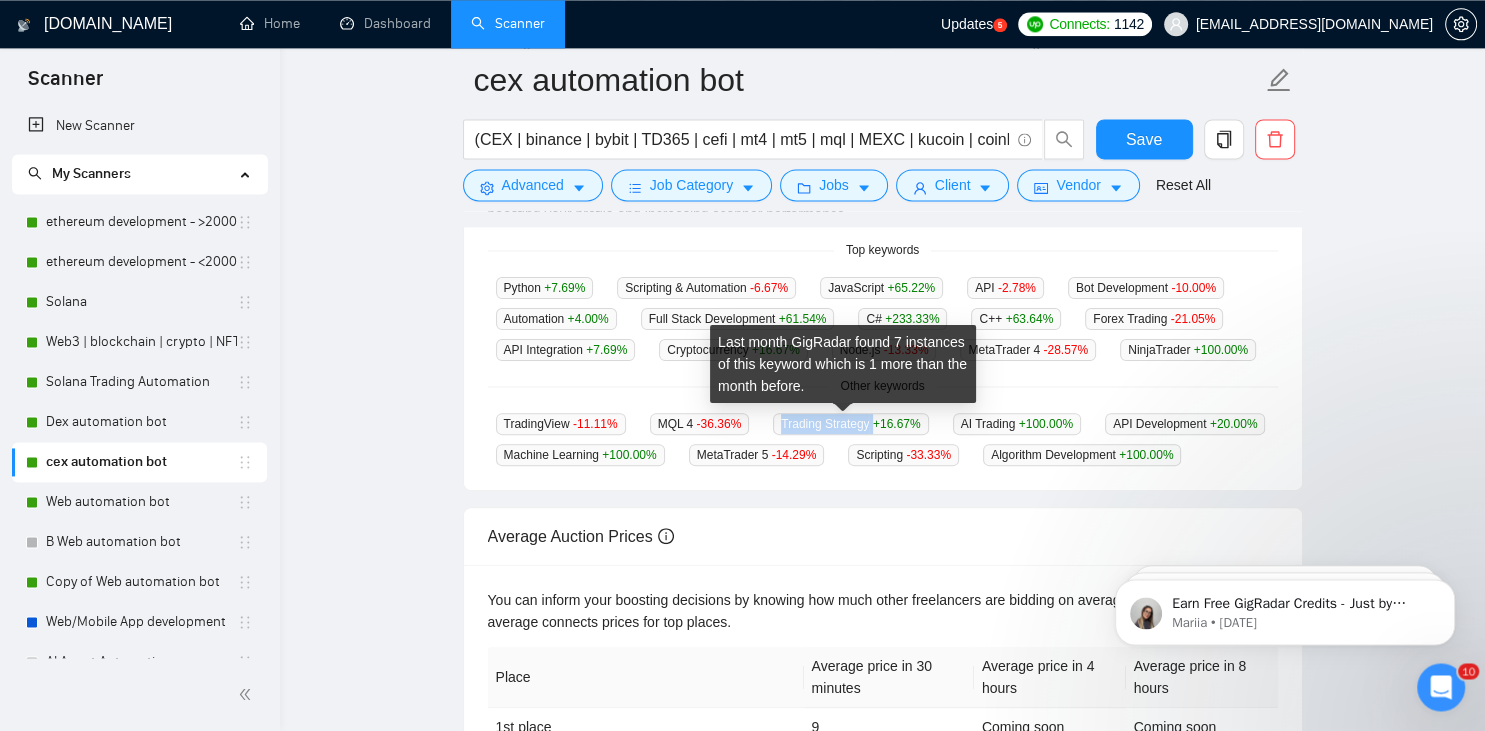 drag, startPoint x: 776, startPoint y: 424, endPoint x: 865, endPoint y: 428, distance: 89.08984 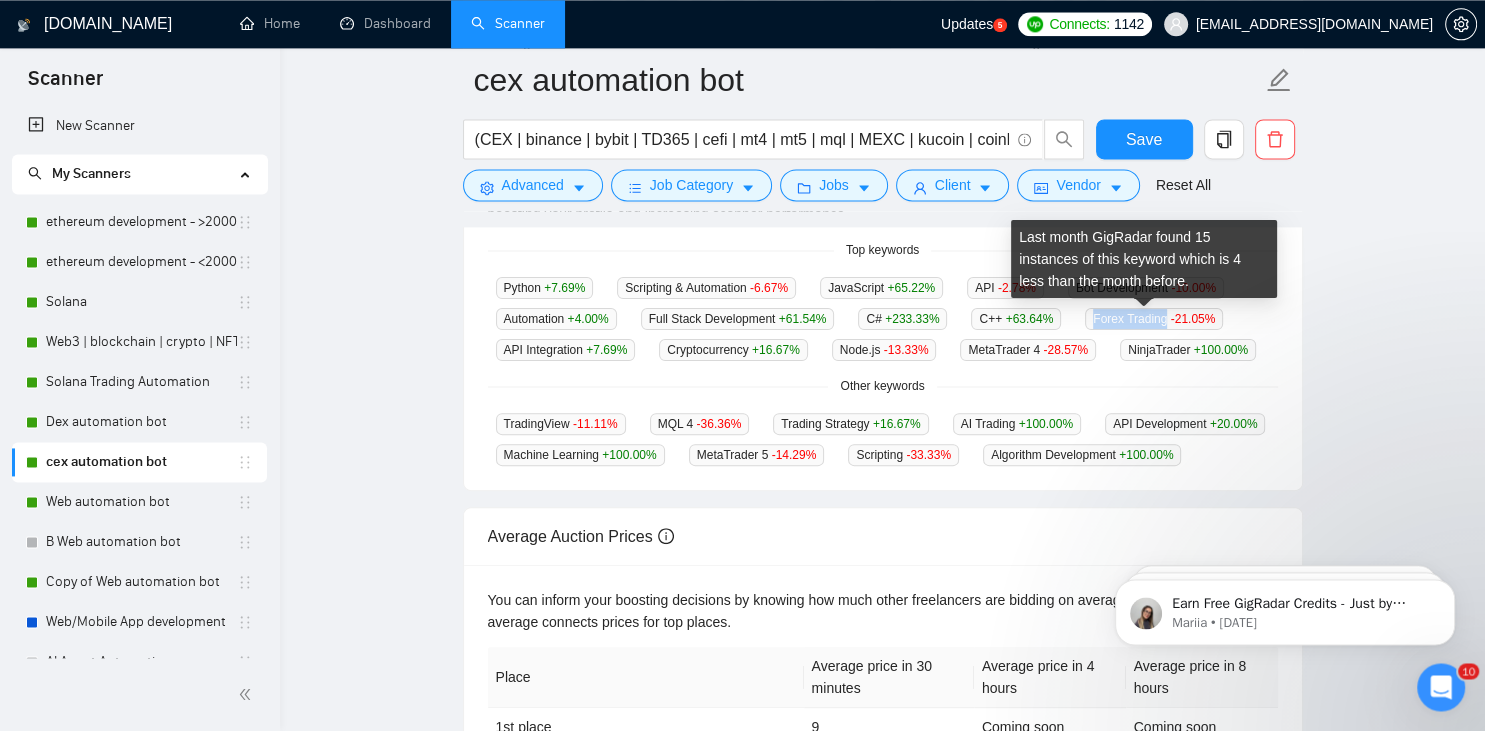 drag, startPoint x: 1086, startPoint y: 310, endPoint x: 1158, endPoint y: 328, distance: 74.215904 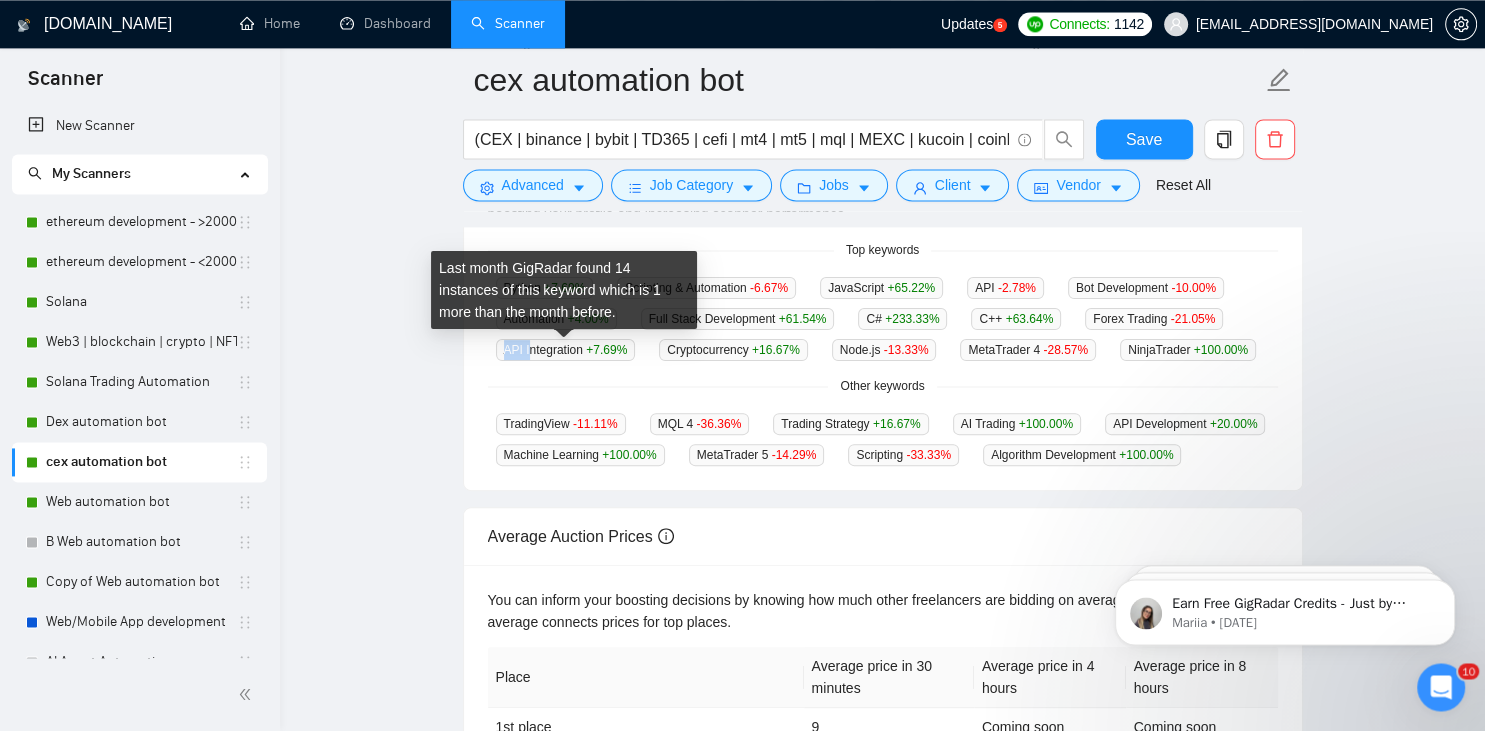 drag, startPoint x: 505, startPoint y: 347, endPoint x: 530, endPoint y: 347, distance: 25 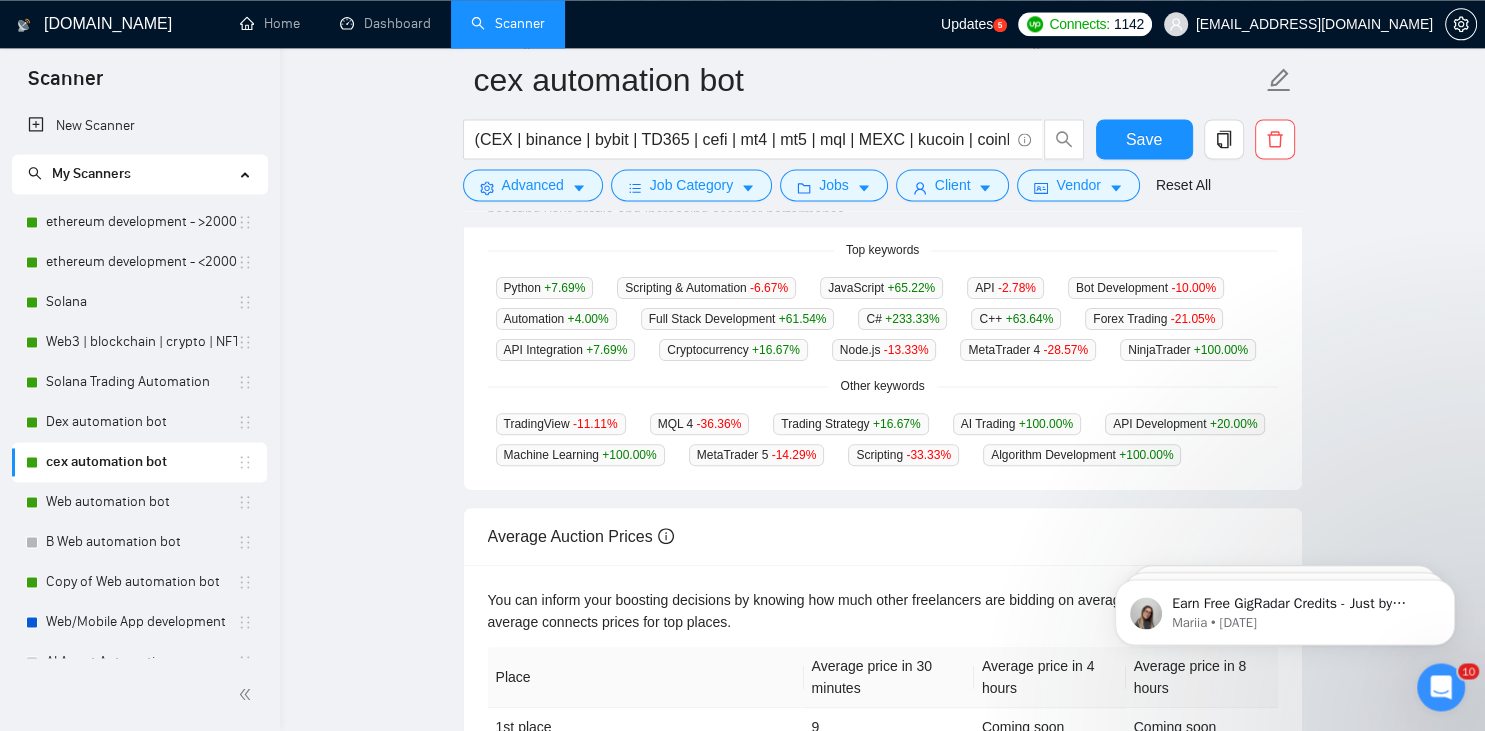 click on "GigRadar analyses the keywords used in the jobs found by this scanner to help you understand what kind of keywords are most frequently used by clients. Understanding the keywords that are common among the target jobs can be influential in boosting your profile and increasing scanner performance. Top keywords Python   +7.69 % Scripting & Automation   -6.67 % JavaScript   +65.22 % API   -2.78 % Bot Development   -10.00 % Automation   +4.00 % Full Stack Development   +61.54 % C#   +233.33 % C++   +63.64 % Forex Trading   -21.05 % API Integration   +7.69 % Cryptocurrency   +16.67 % Node.js   -13.33 % MetaTrader 4   -28.57 % NinjaTrader   +100.00 % Other keywords TradingView   -11.11 % MQL 4   -36.36 % Trading Strategy   +16.67 % AI Trading   +100.00 % API Development   +20.00 % Machine Learning   +100.00 % MetaTrader 5   -14.29 % Scripting   -33.33 % Algorithm Development   +100.00 %" at bounding box center [883, 312] 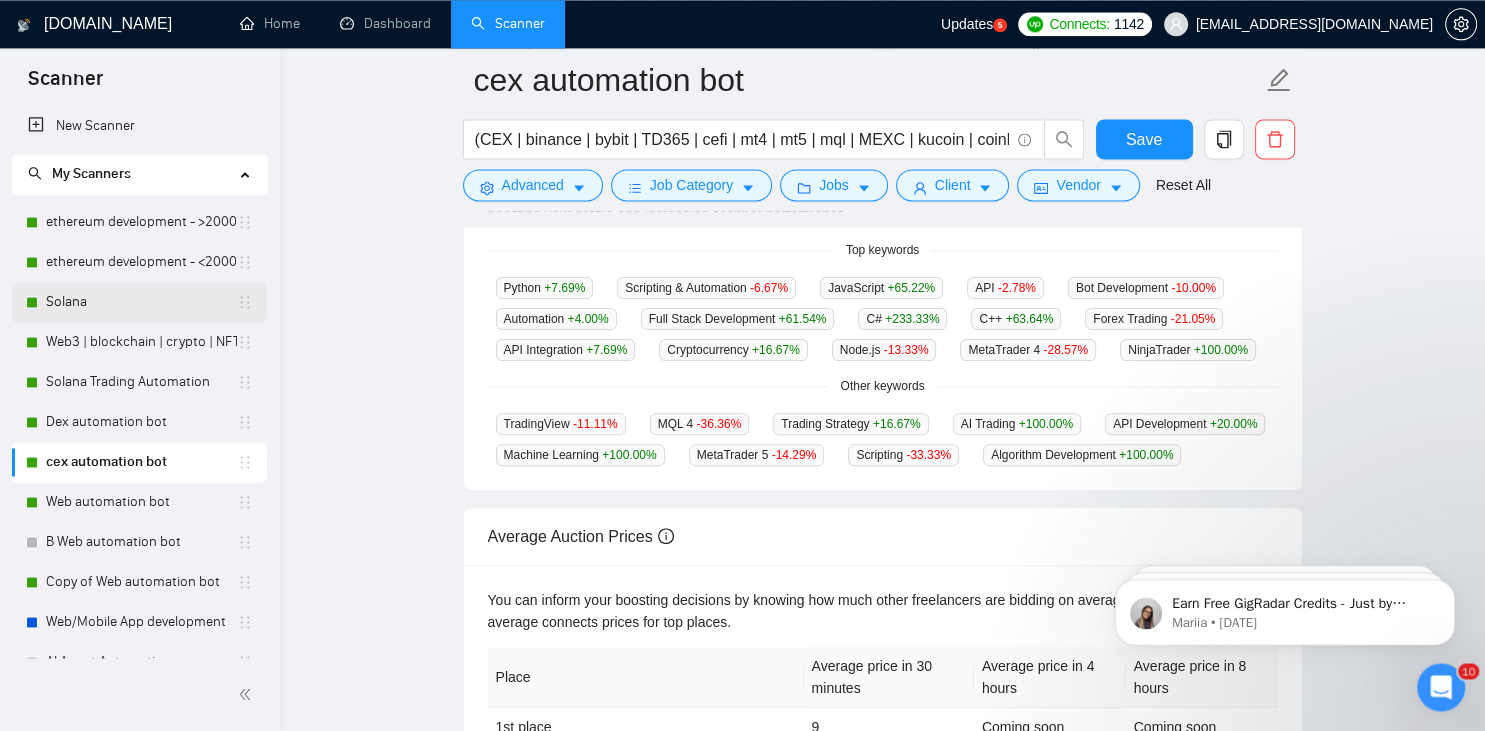 scroll, scrollTop: 415, scrollLeft: 0, axis: vertical 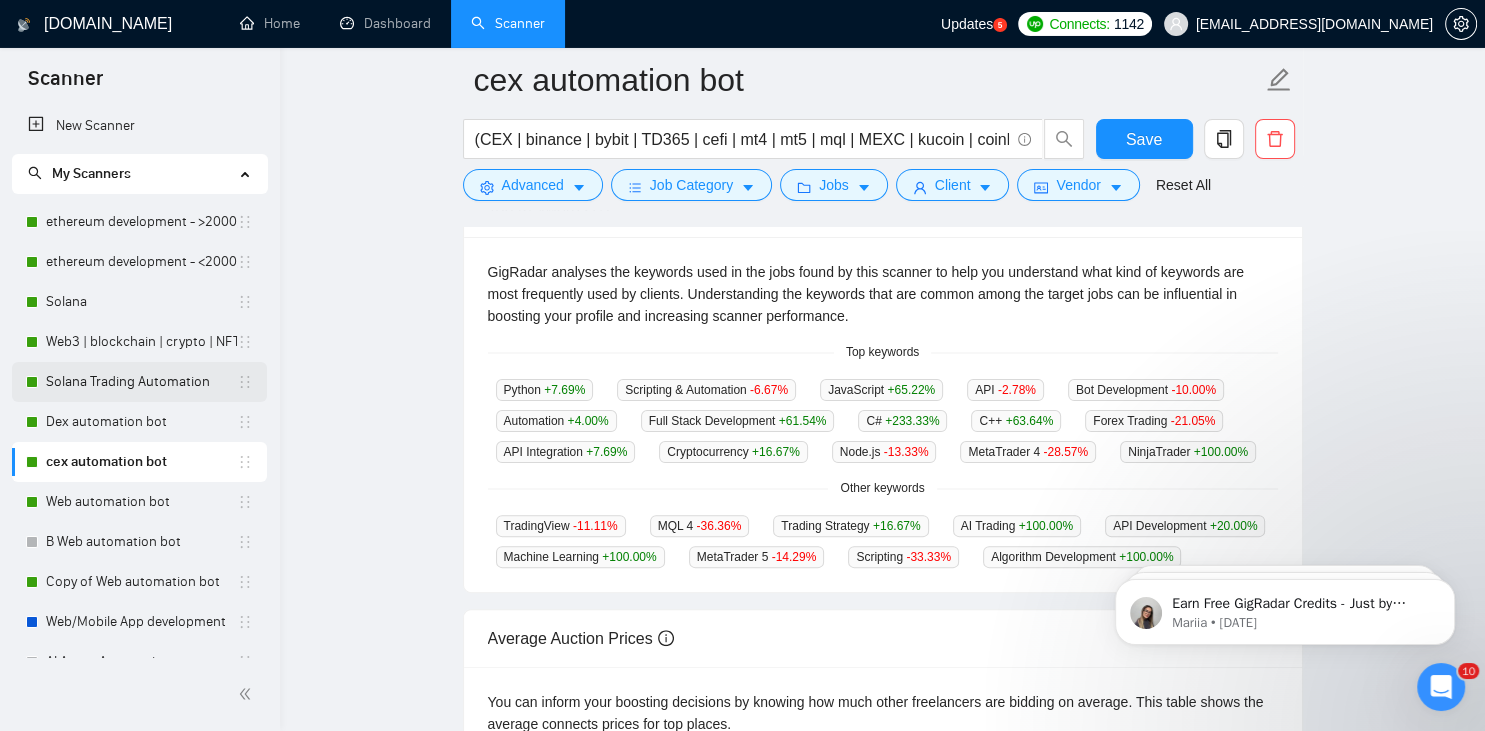 click on "Solana Trading Automation" at bounding box center (141, 382) 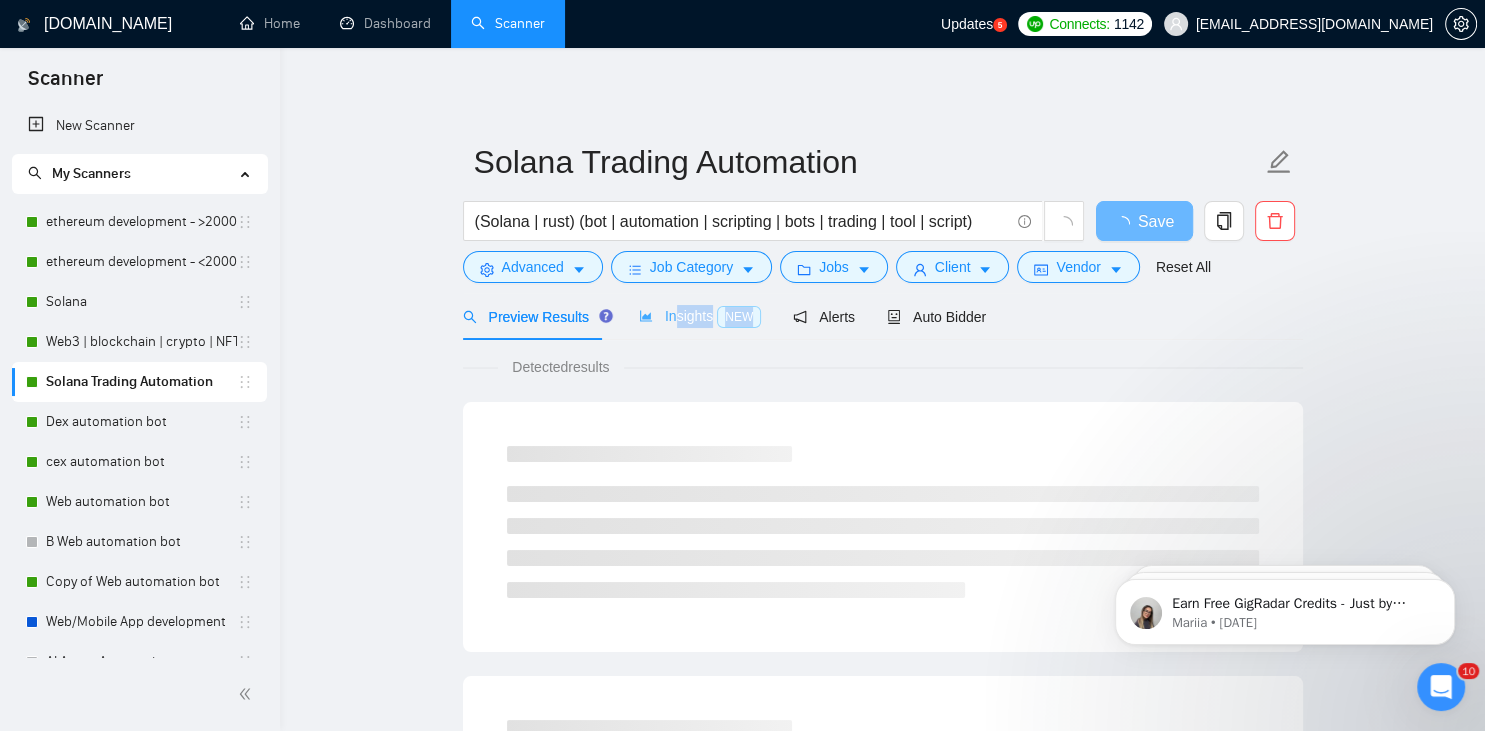 drag, startPoint x: 670, startPoint y: 342, endPoint x: 670, endPoint y: 326, distance: 16 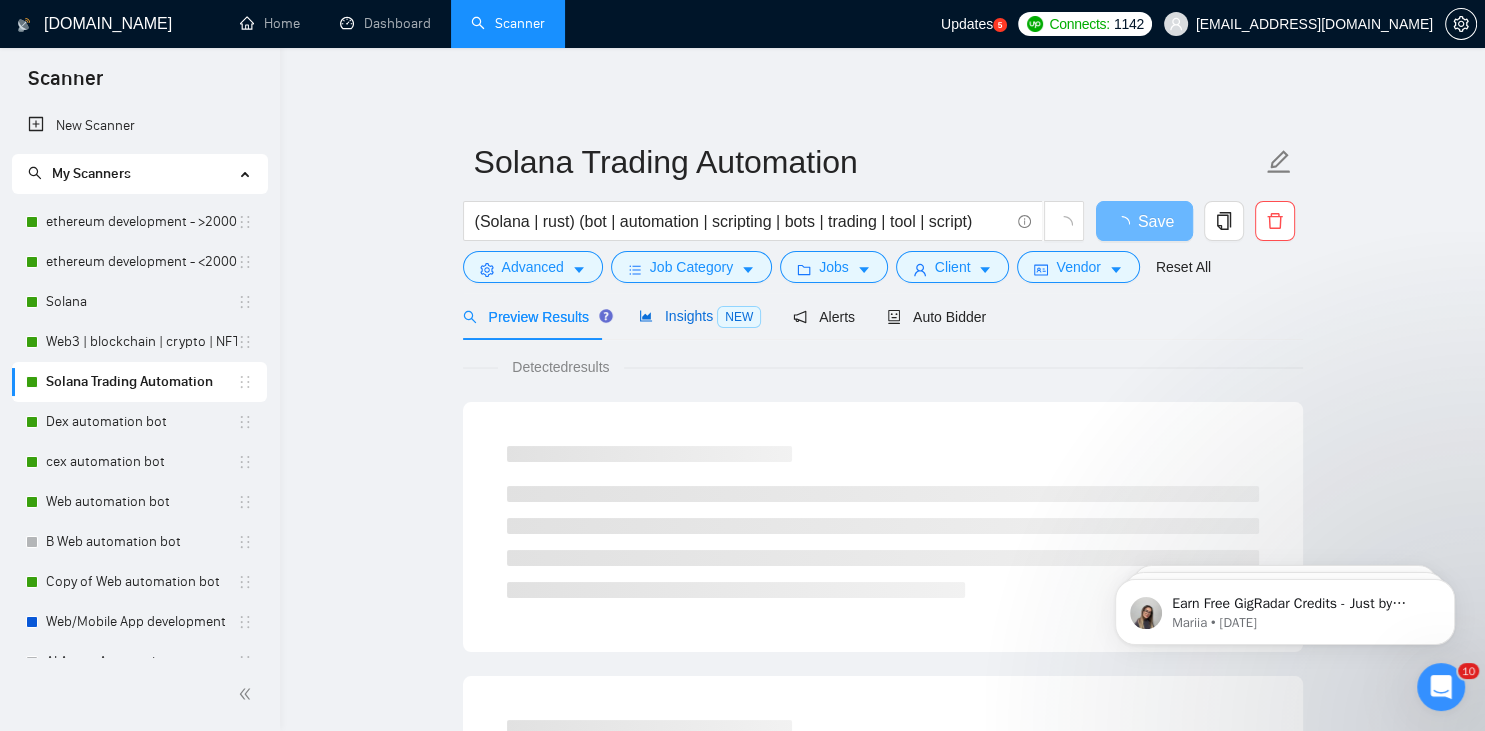 click on "Insights NEW" at bounding box center [700, 316] 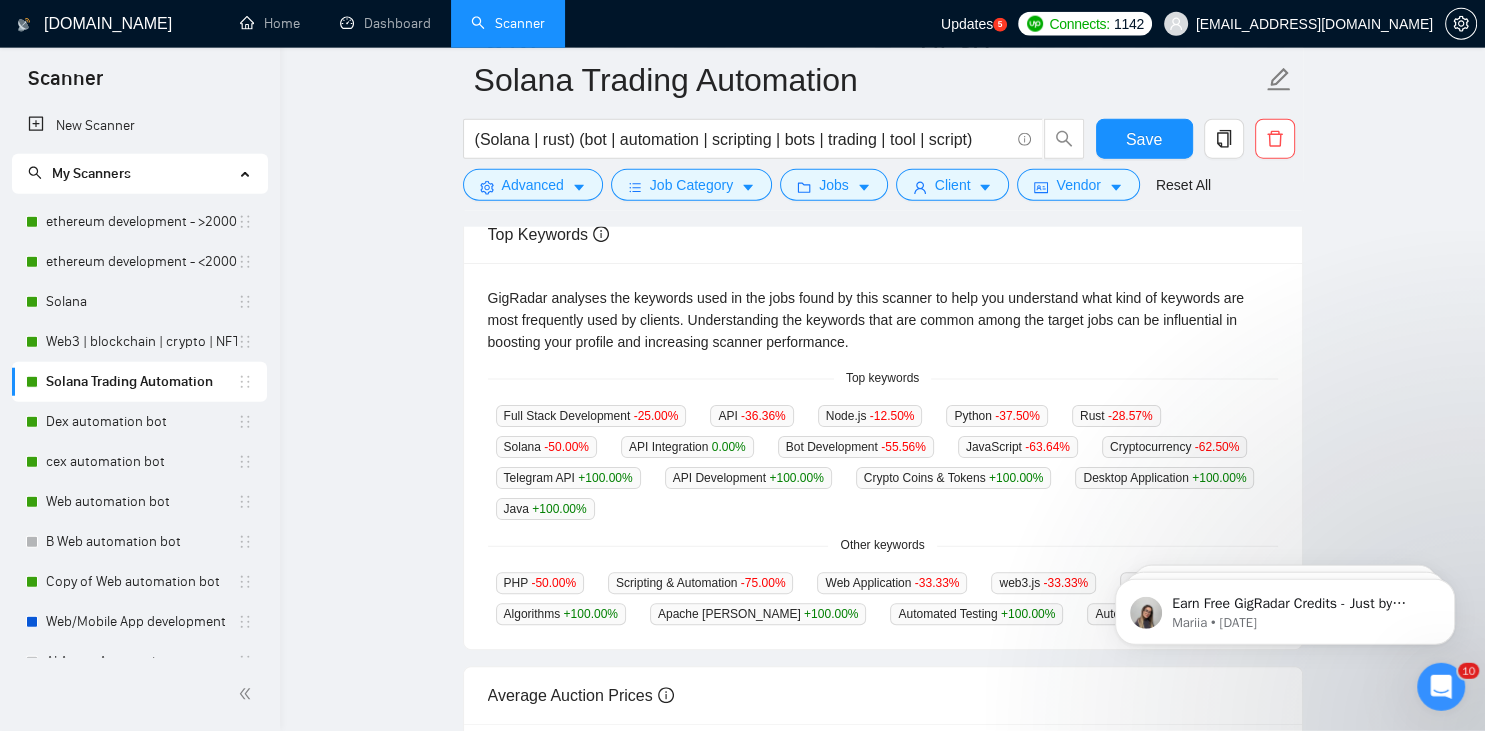 scroll, scrollTop: 532, scrollLeft: 0, axis: vertical 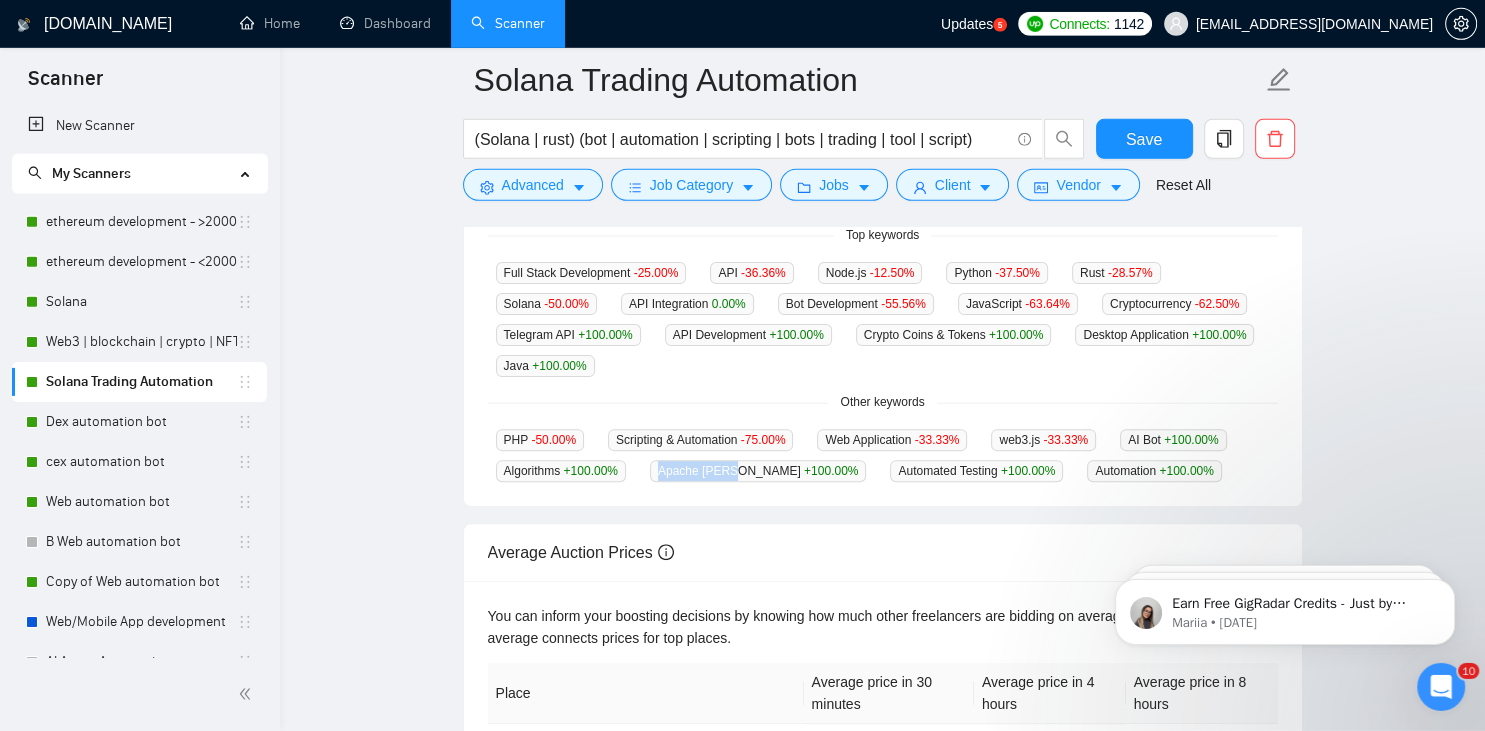 drag, startPoint x: 728, startPoint y: 465, endPoint x: 646, endPoint y: 474, distance: 82.492424 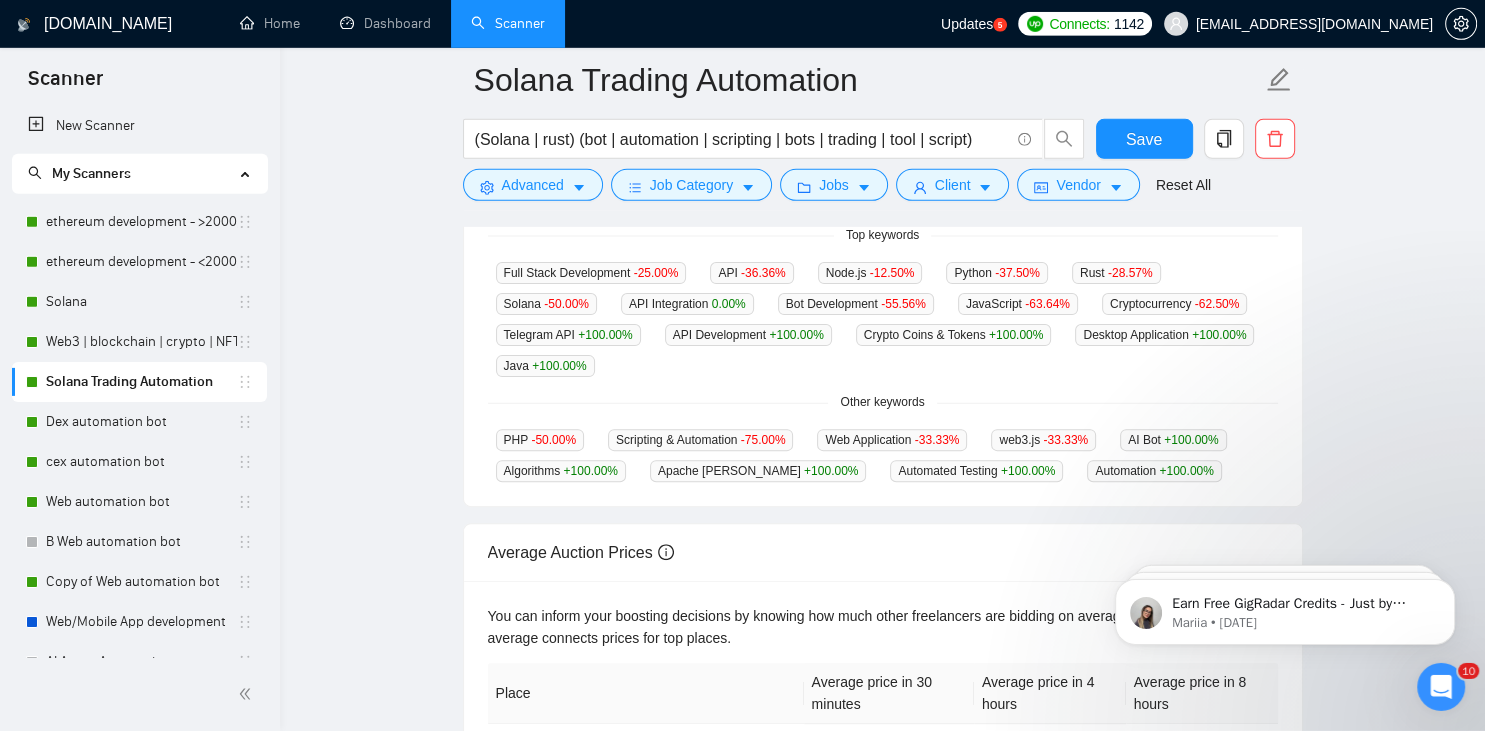 click on "Average Auction Prices" at bounding box center [883, 552] 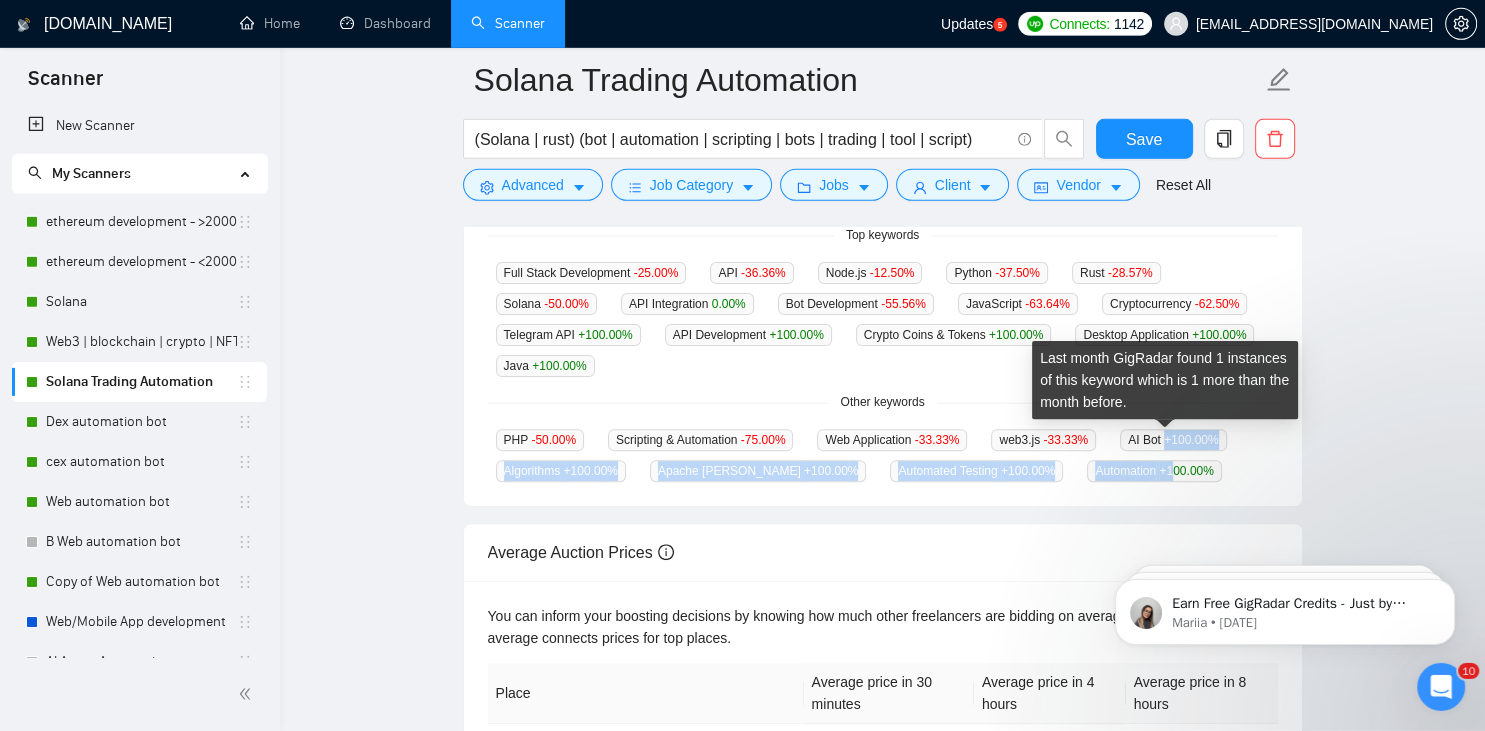 drag, startPoint x: 1155, startPoint y: 433, endPoint x: 1102, endPoint y: 433, distance: 53 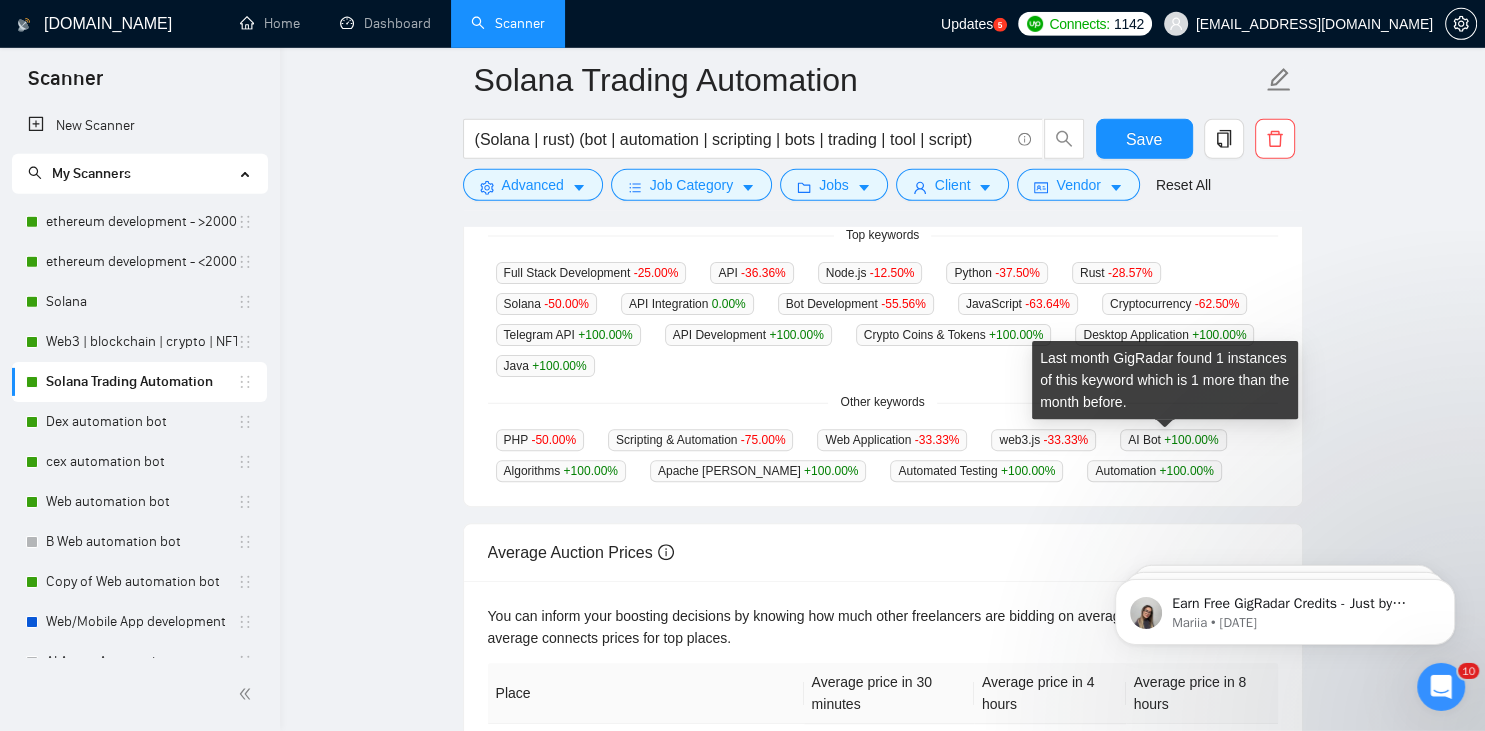 click on "AI Bot   +100.00 %" at bounding box center [1173, 440] 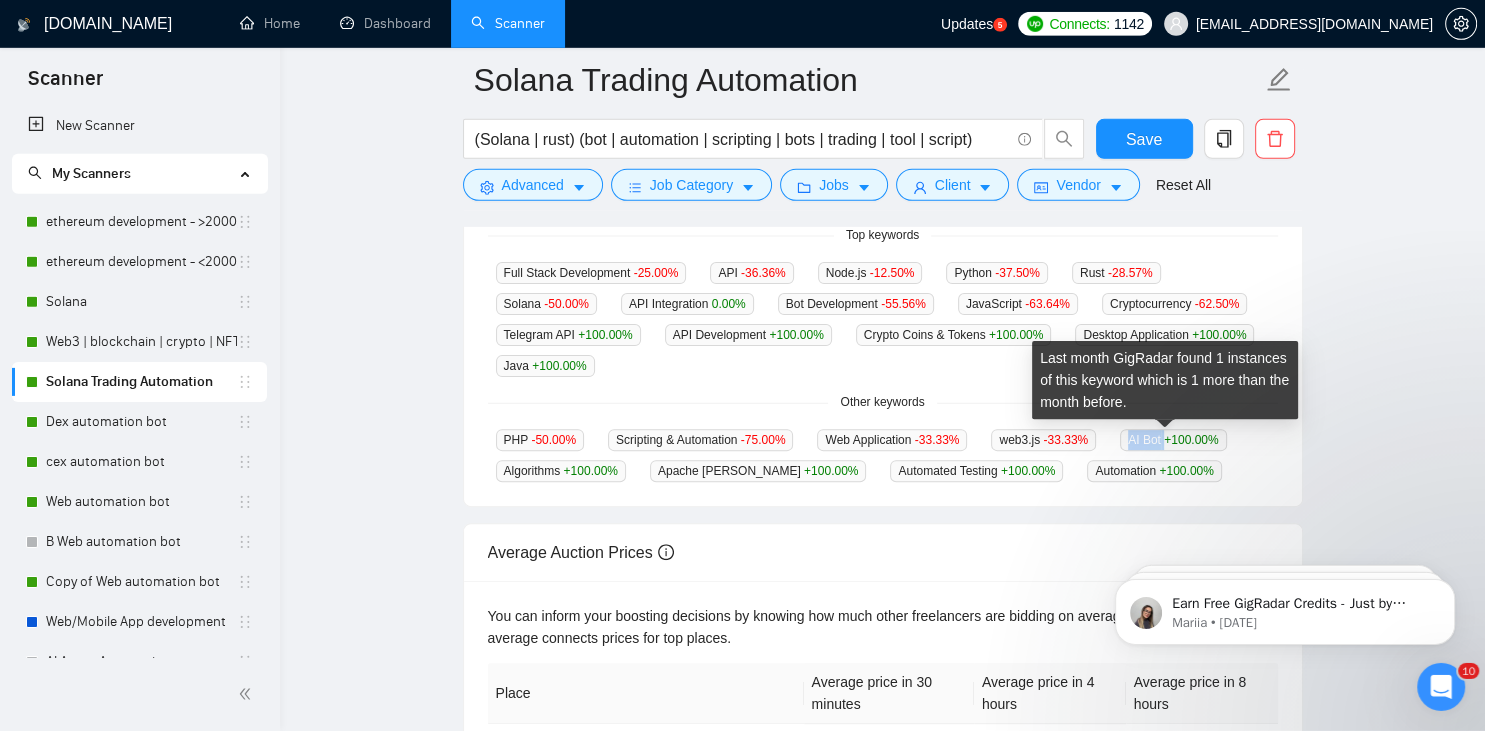 drag, startPoint x: 1123, startPoint y: 442, endPoint x: 1158, endPoint y: 443, distance: 35.014282 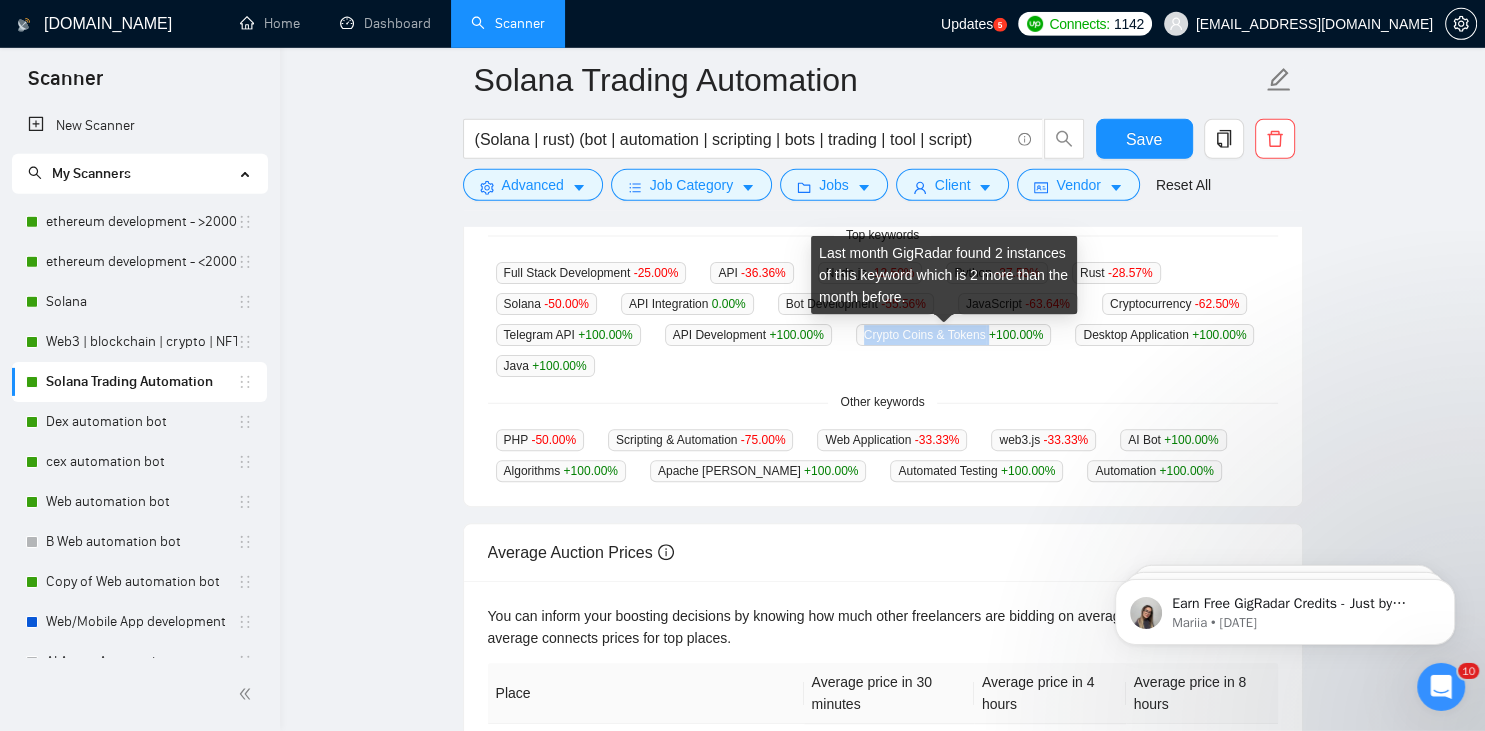 drag, startPoint x: 979, startPoint y: 339, endPoint x: 852, endPoint y: 336, distance: 127.03543 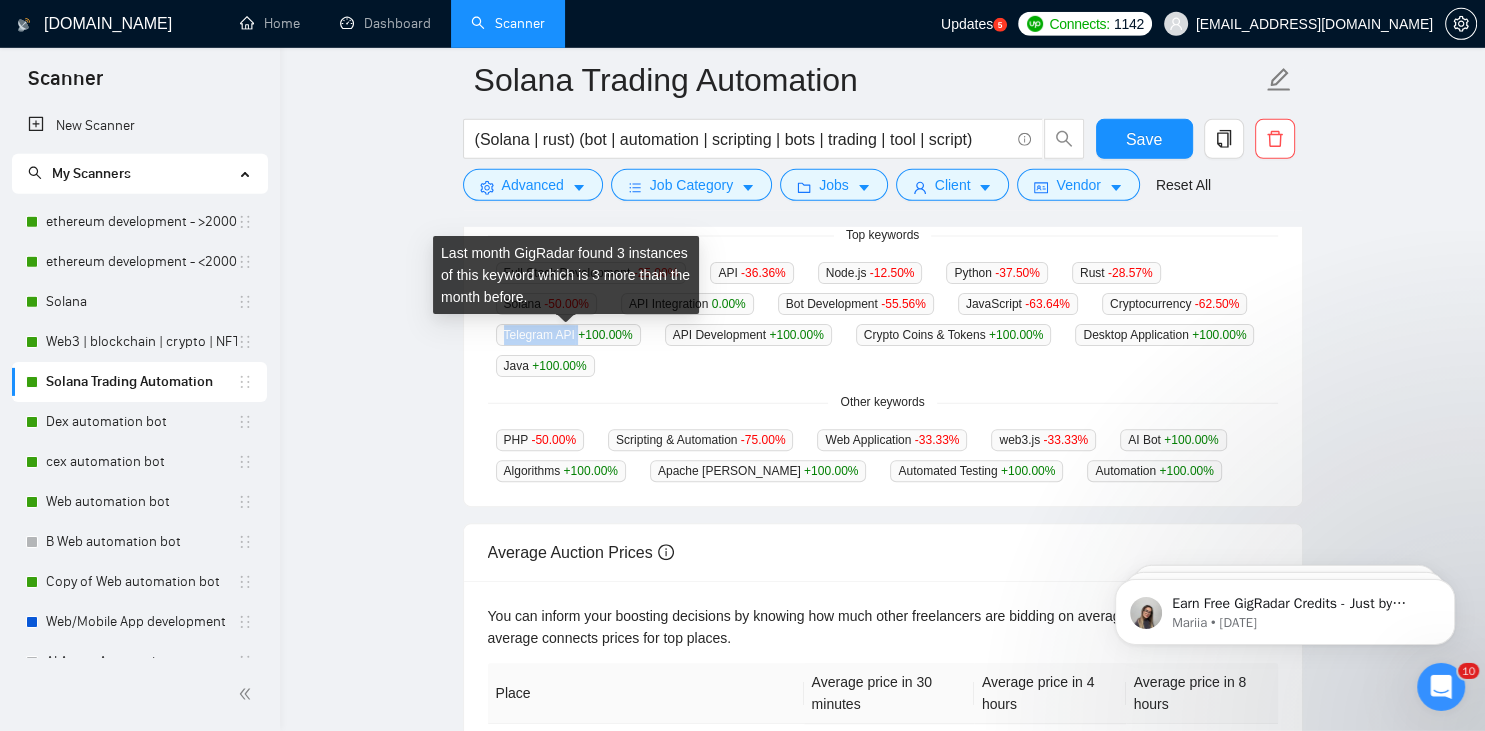 drag, startPoint x: 575, startPoint y: 336, endPoint x: 497, endPoint y: 333, distance: 78.05767 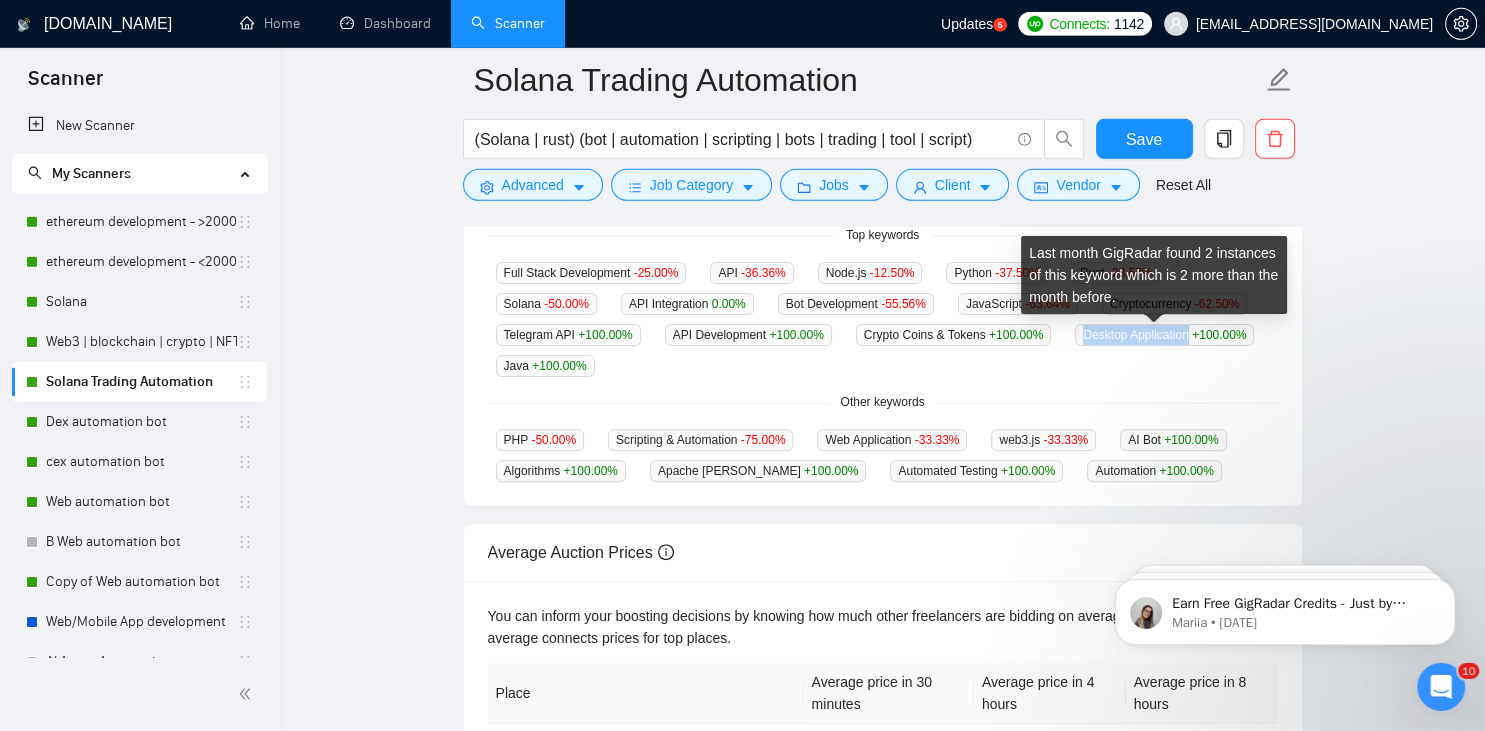 drag, startPoint x: 1181, startPoint y: 331, endPoint x: 1043, endPoint y: 334, distance: 138.03261 